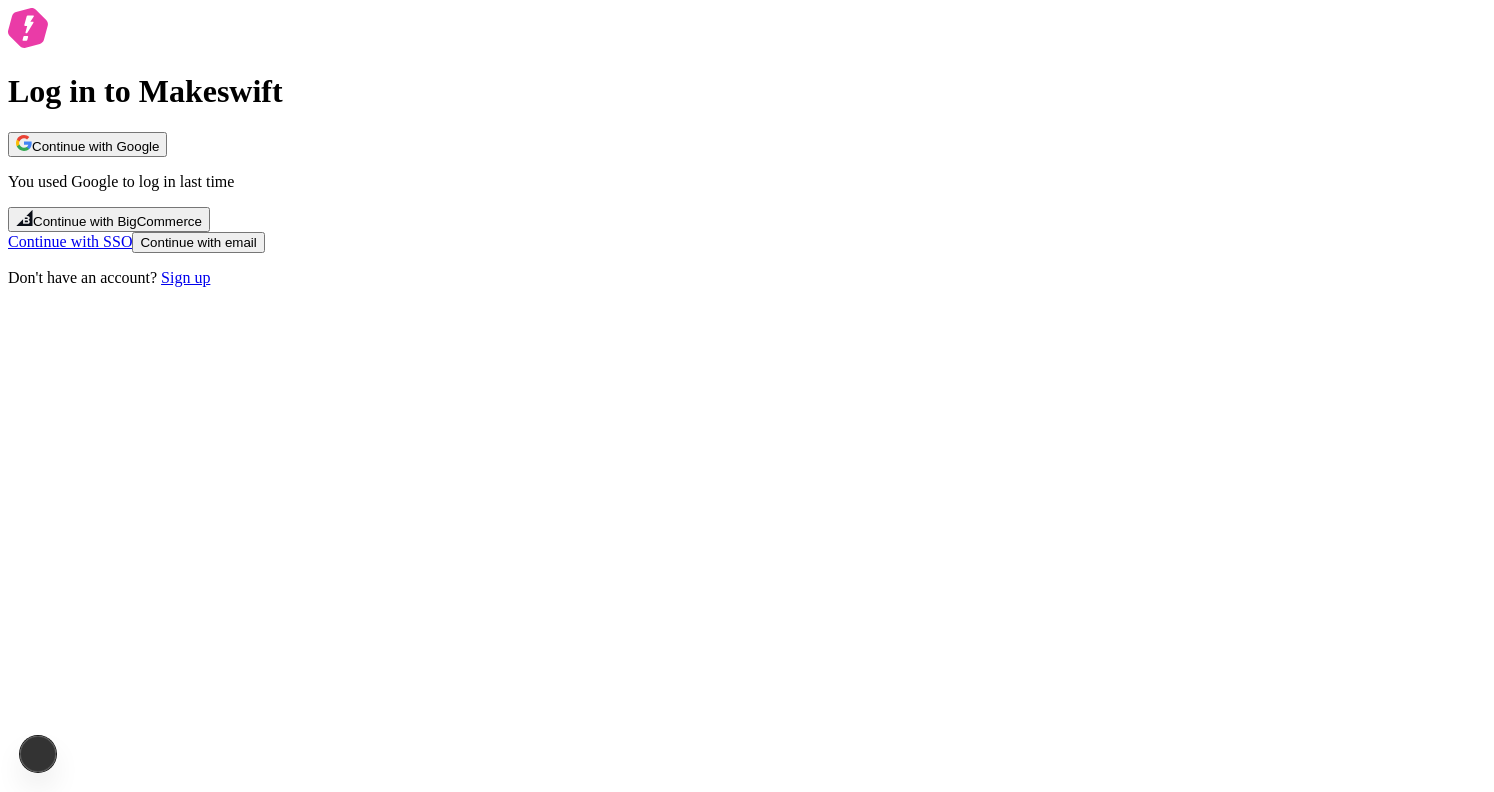 scroll, scrollTop: 0, scrollLeft: 0, axis: both 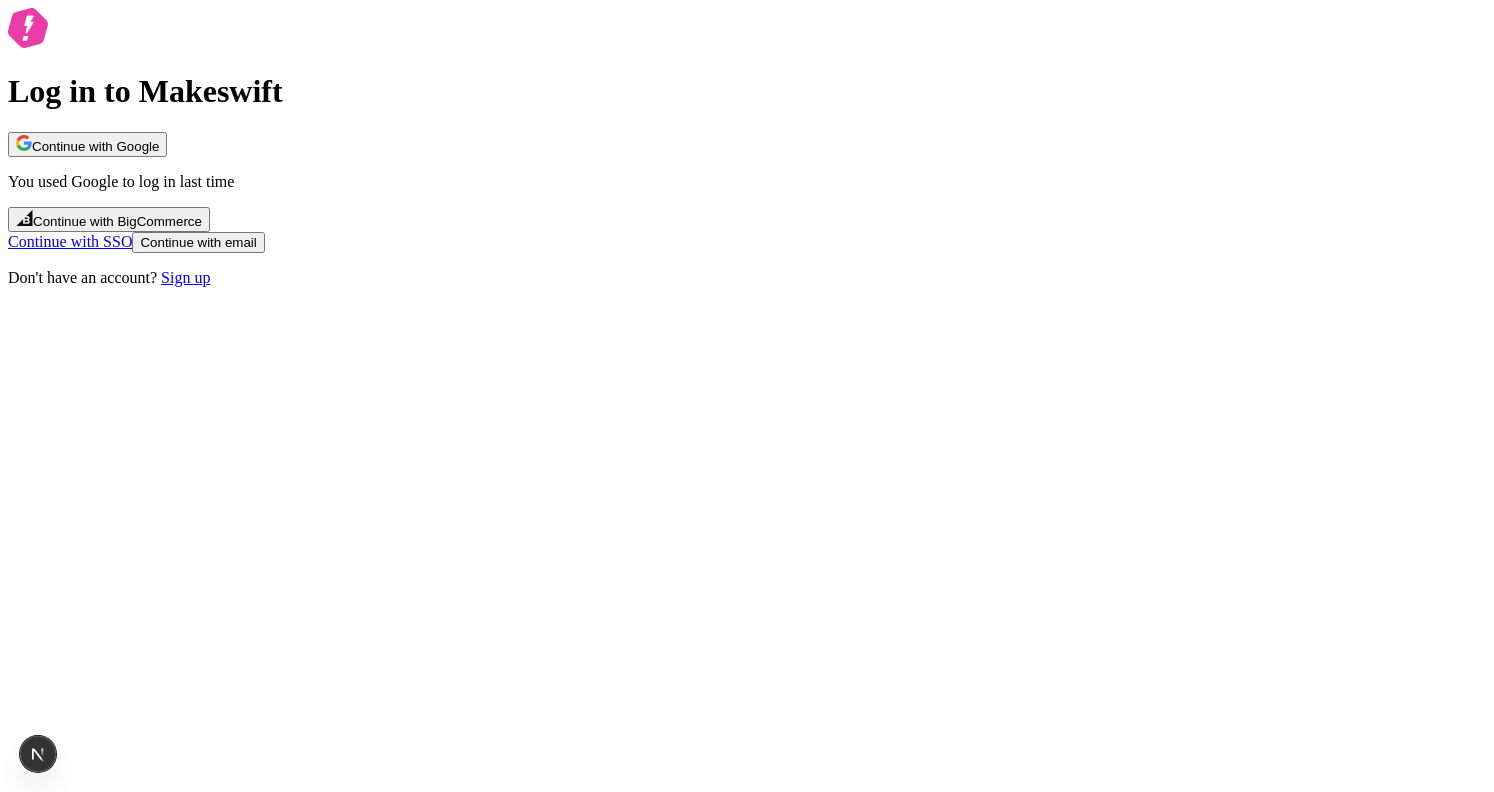 click on "Continue with Google You used Google to log in last time Continue with BigCommerce Continue with SSO Continue with email" at bounding box center [747, 192] 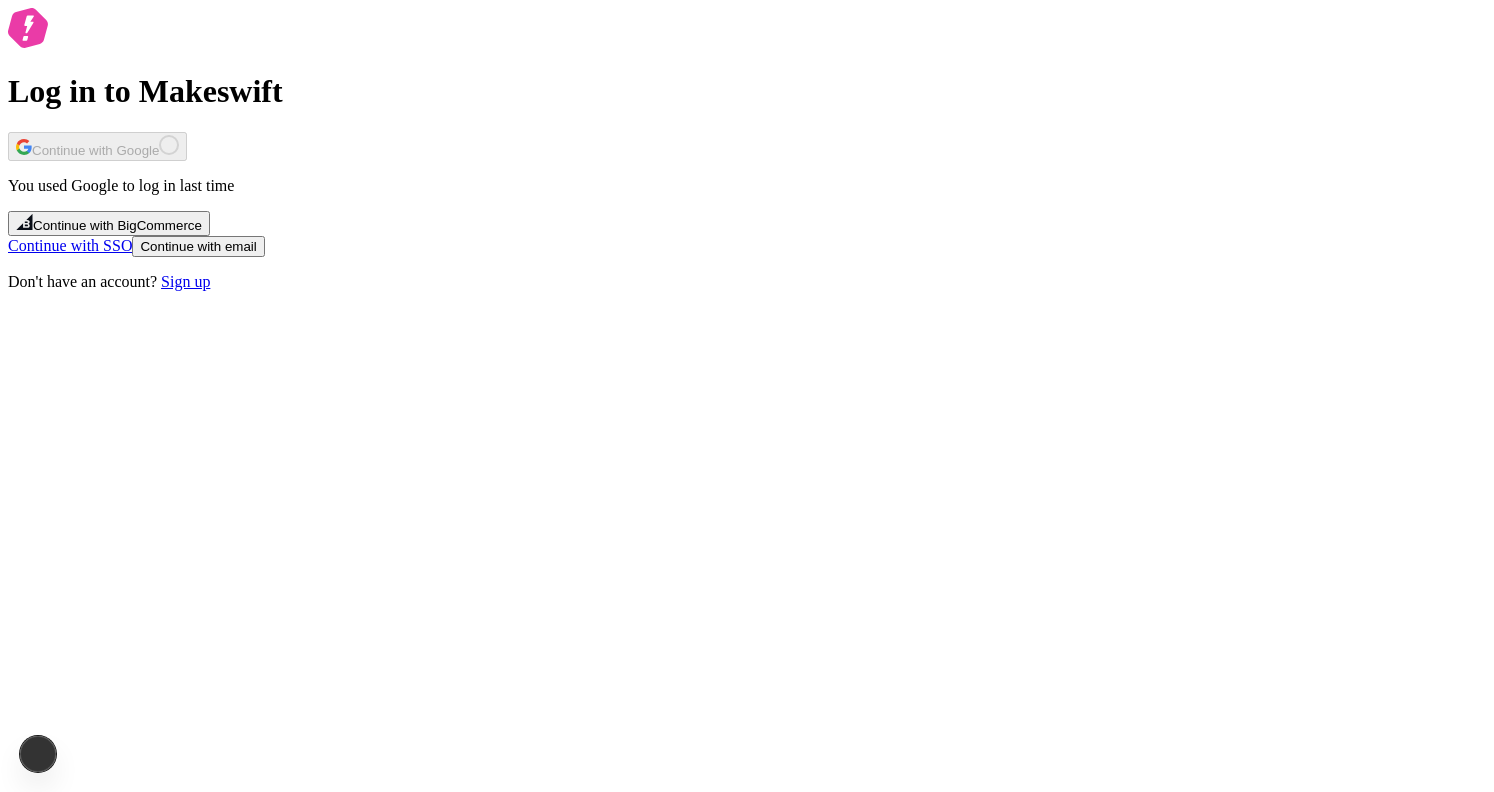 click on "Log in to Makeswift Continue with Google You used Google to log in last time Continue with BigCommerce Continue with SSO Continue with email Don't have an account?   Sign up" at bounding box center (747, 149) 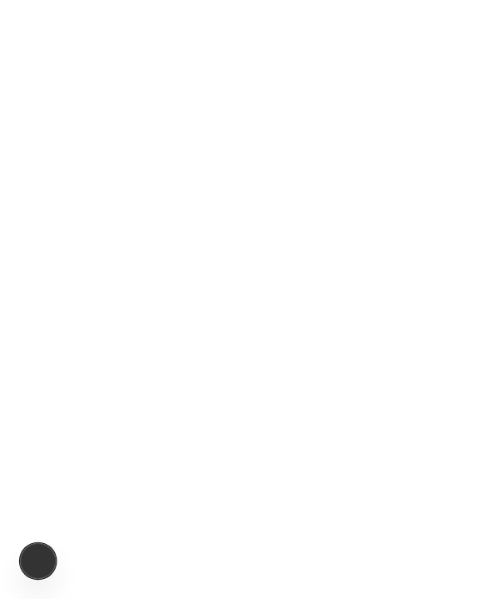 scroll, scrollTop: 0, scrollLeft: 0, axis: both 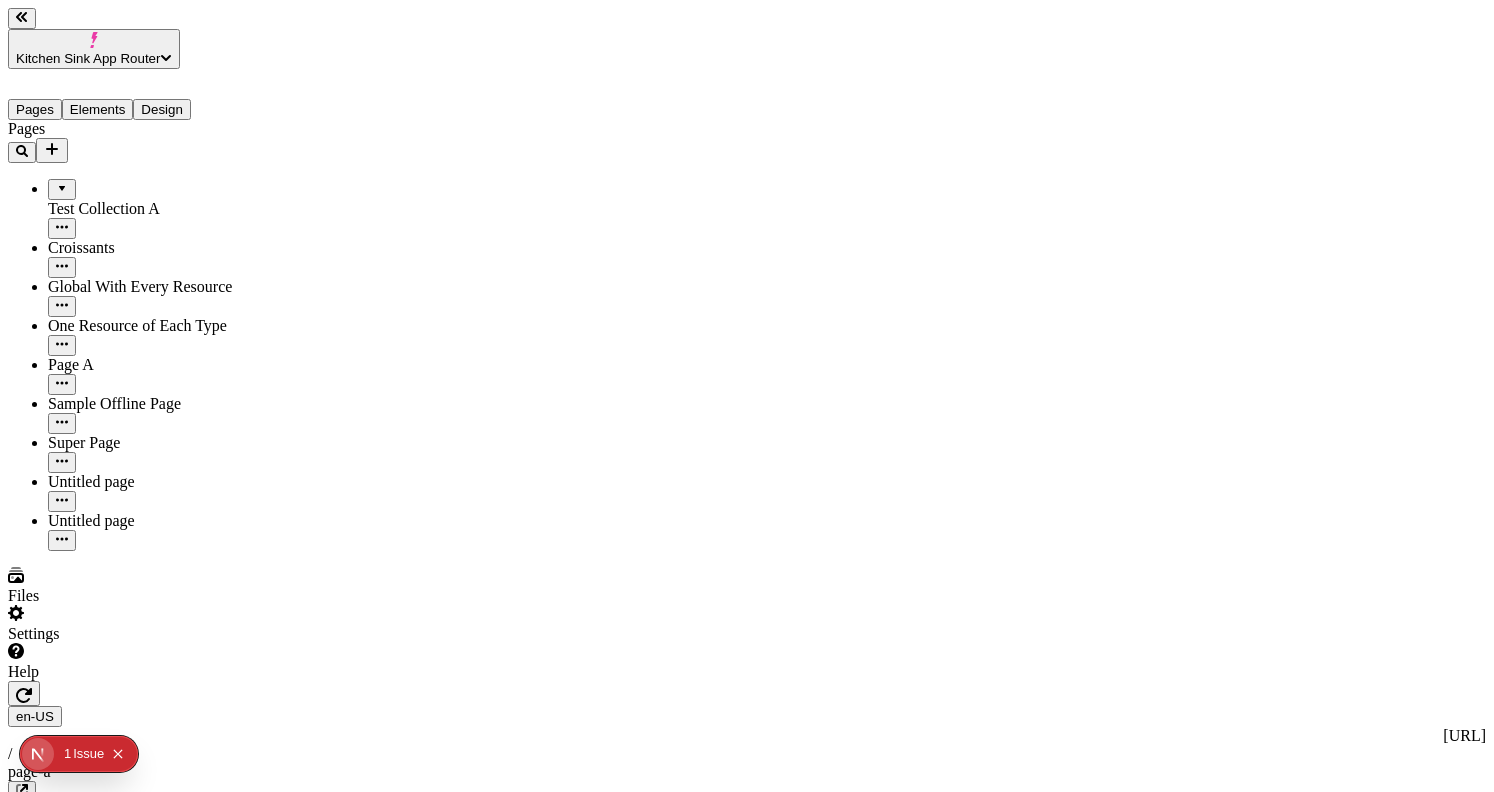 click 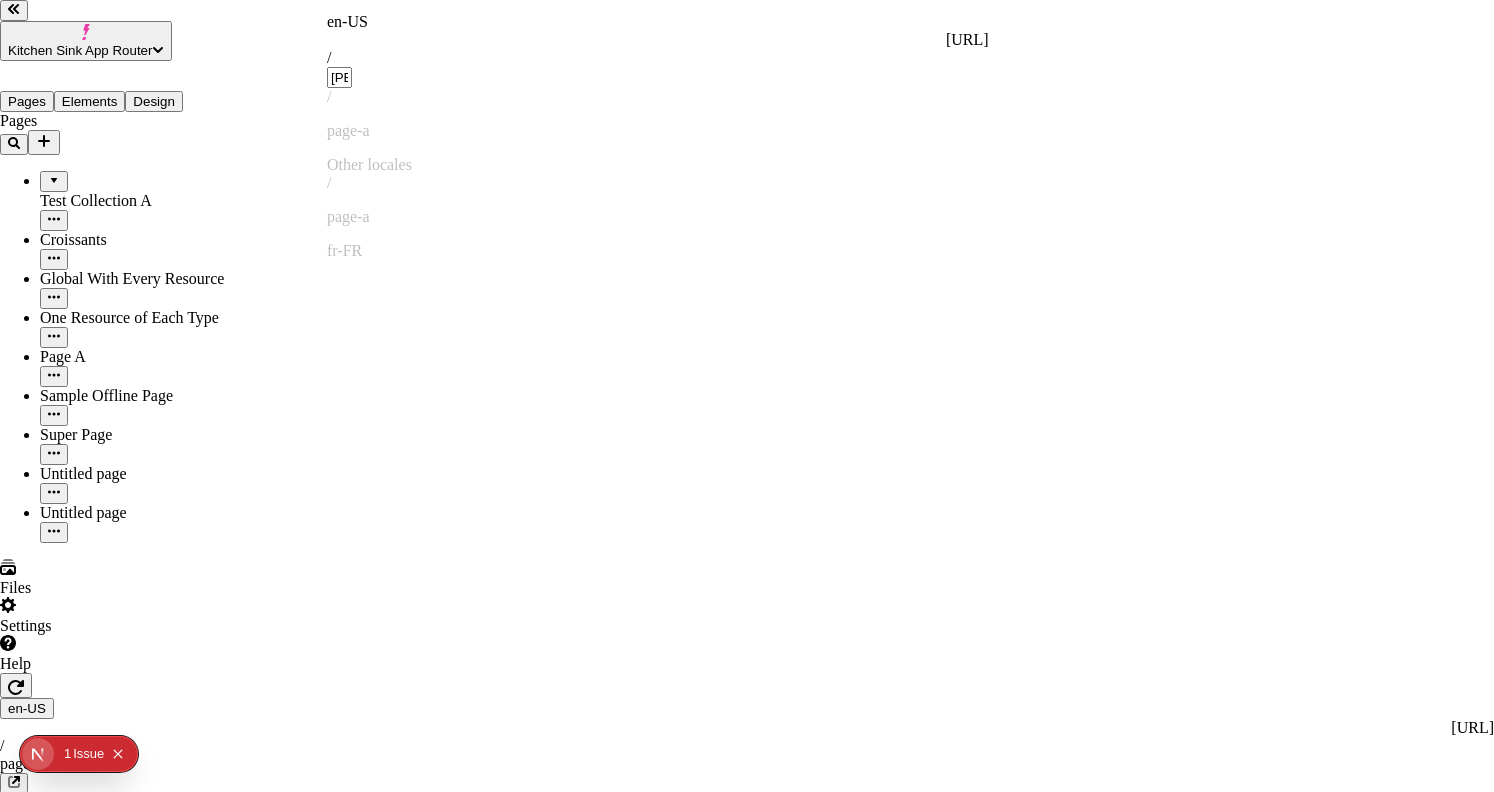 type on "[PERSON_NAME]" 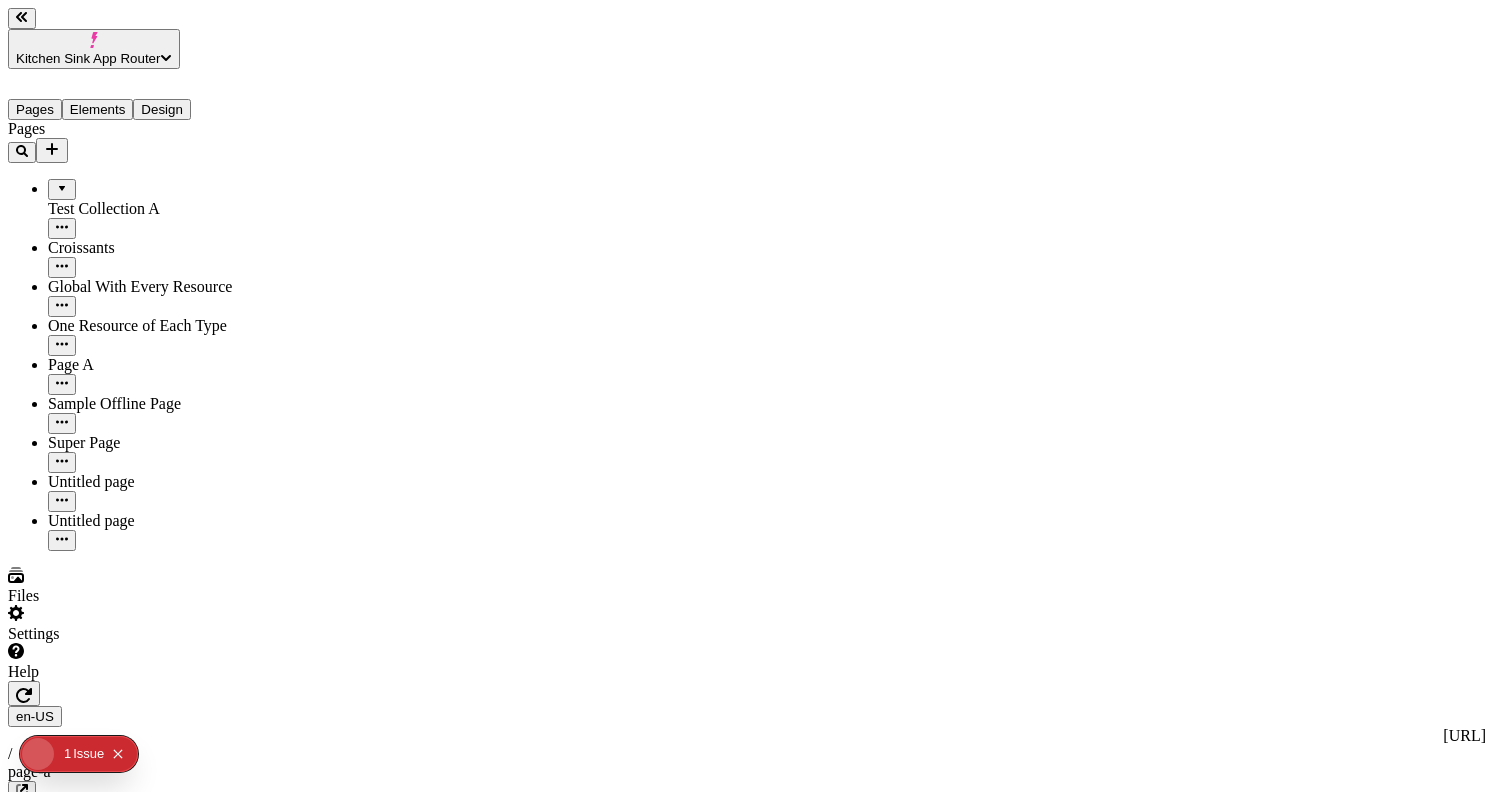 click at bounding box center (62, 182) 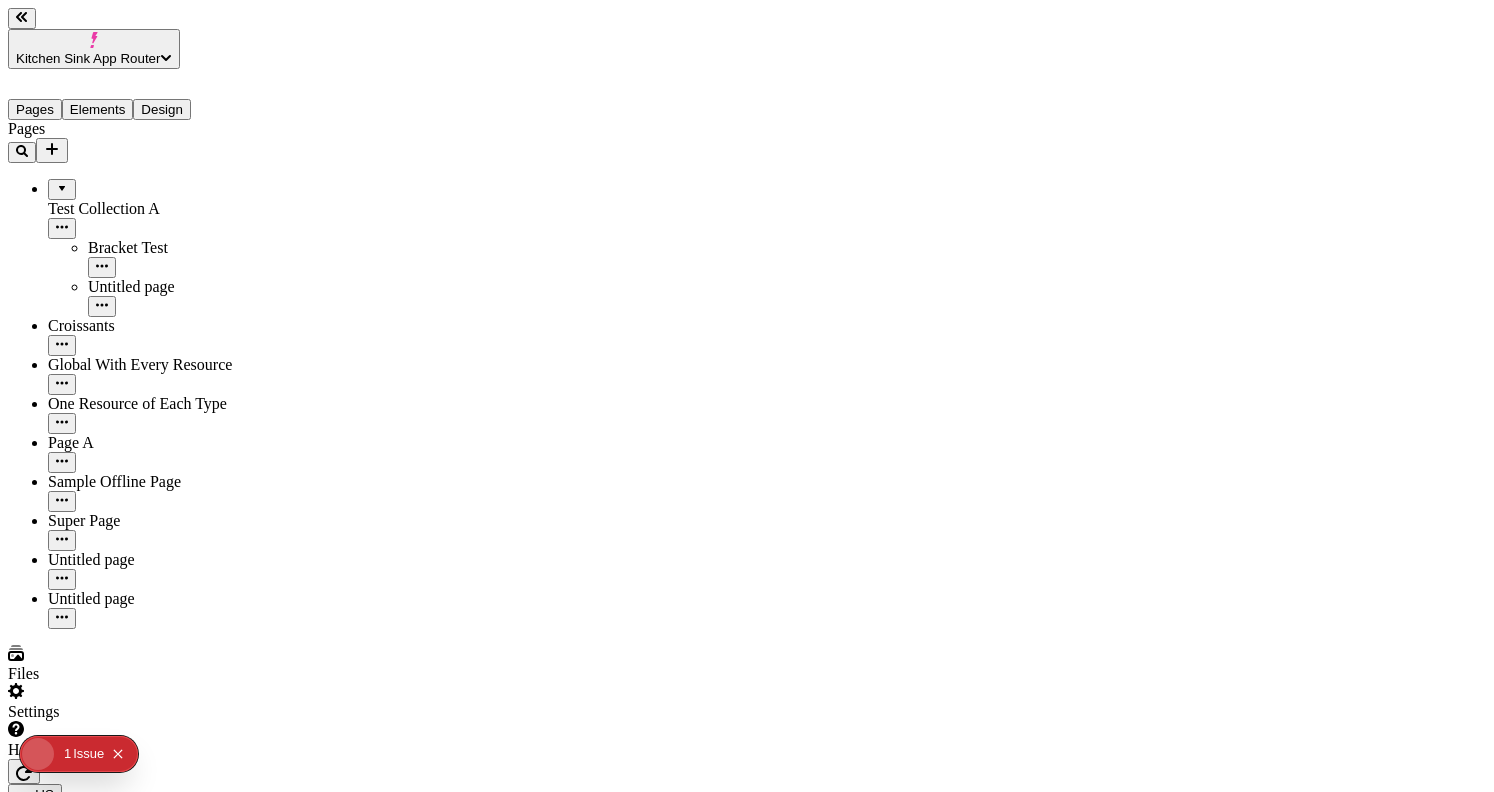 click 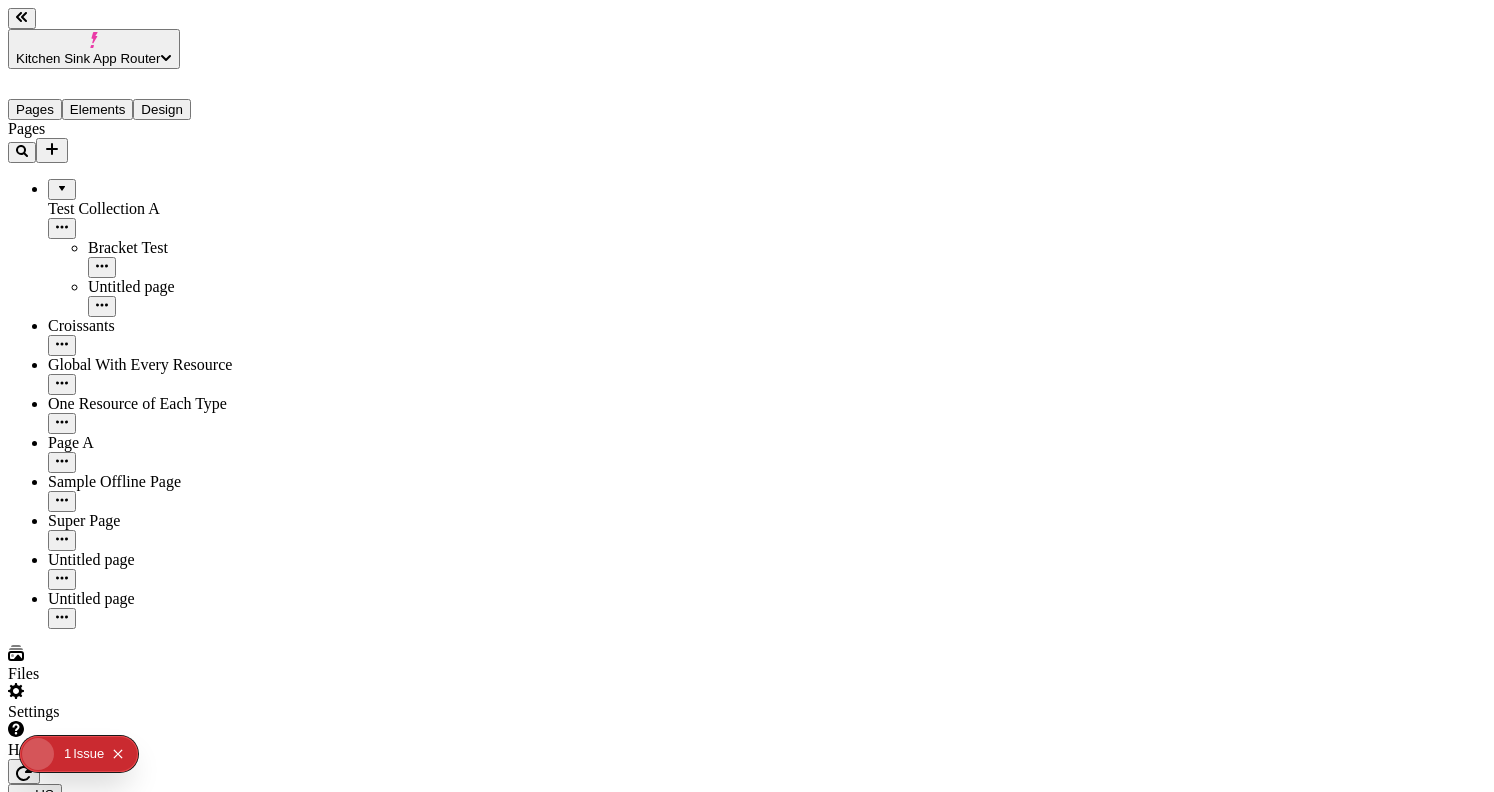 click 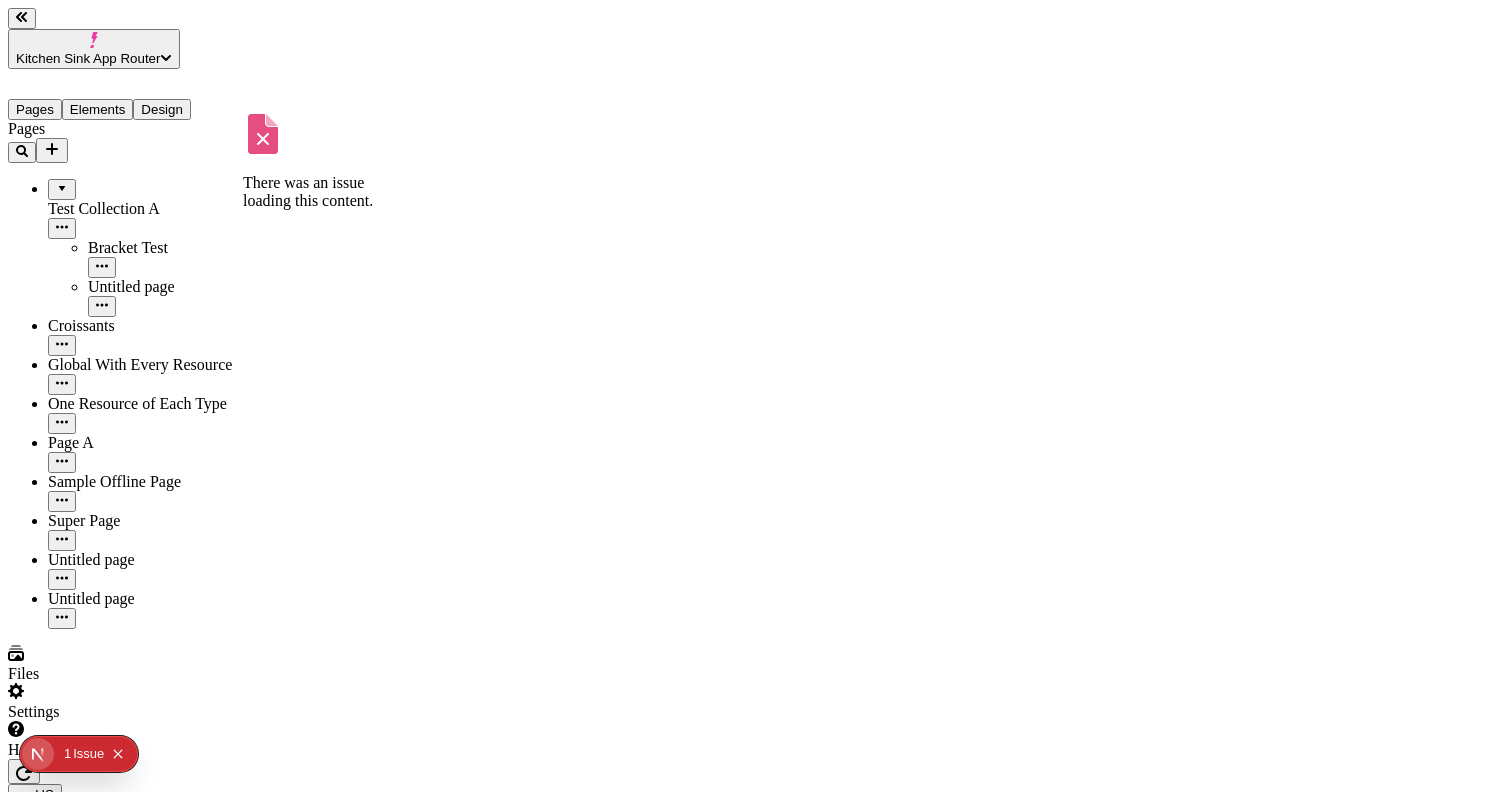 click on "Bracket Test" at bounding box center [168, 248] 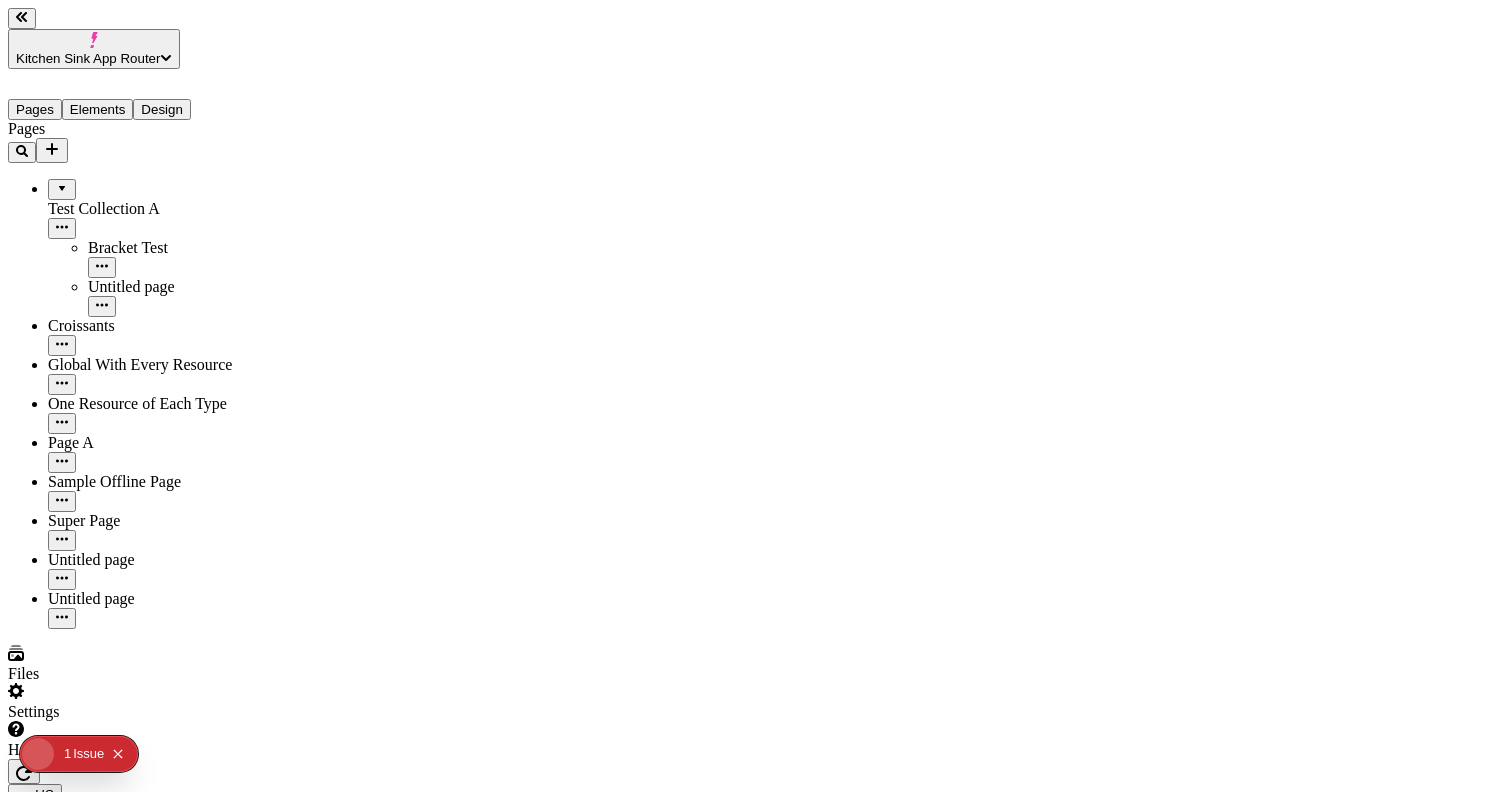 type on "/[[PERSON_NAME]]" 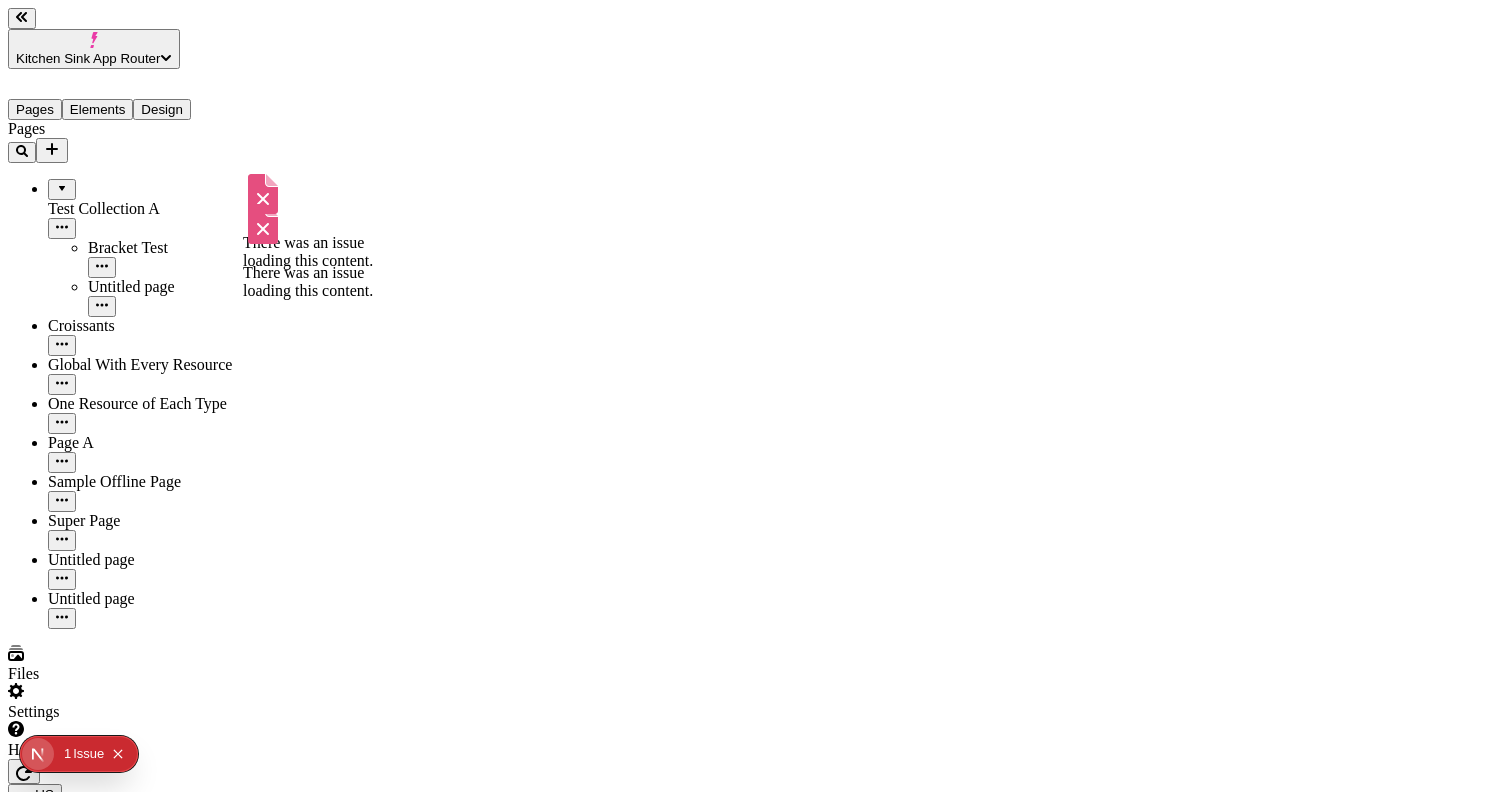 click on "Global With Every Resource" at bounding box center [148, 365] 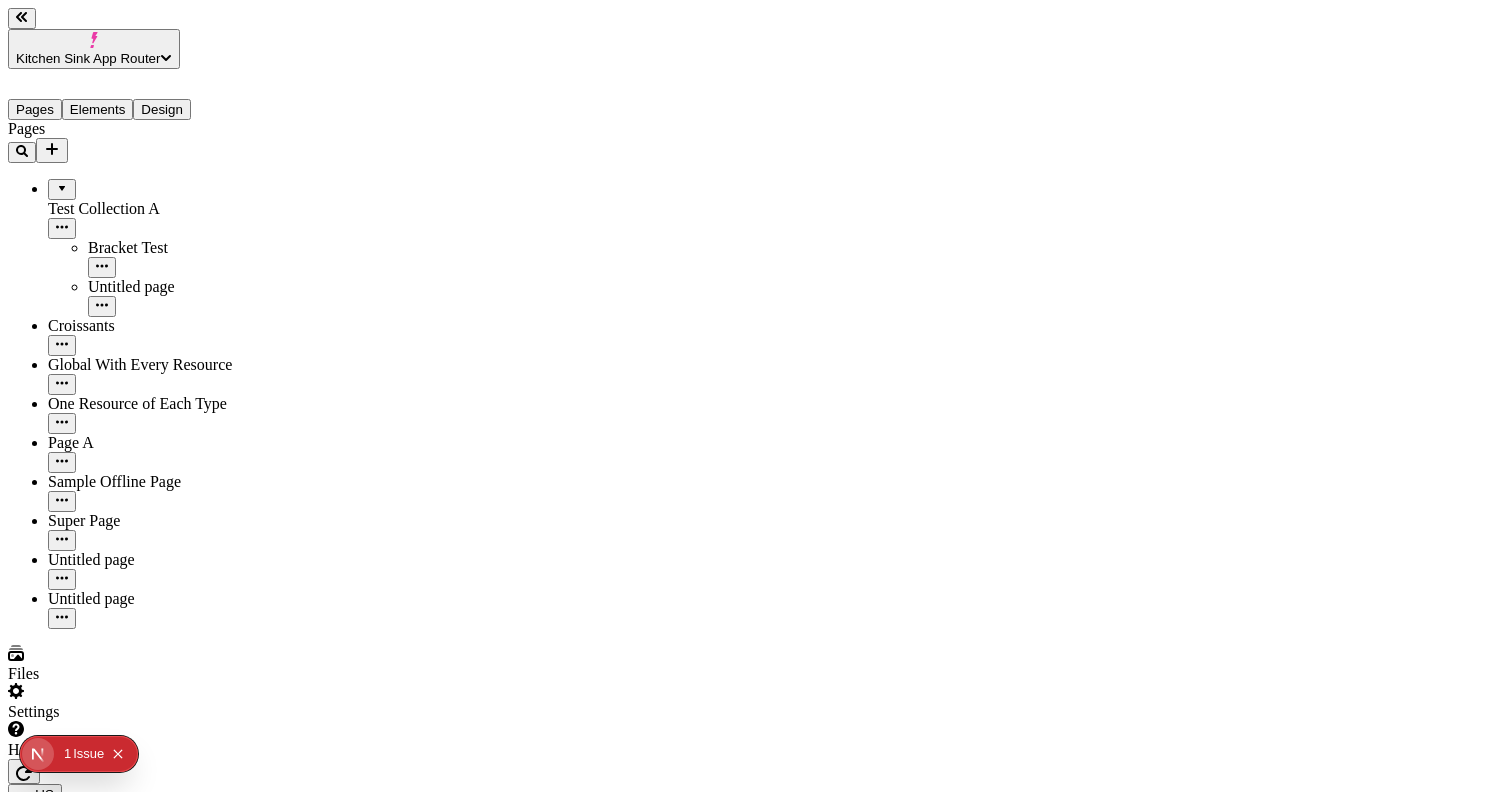 click 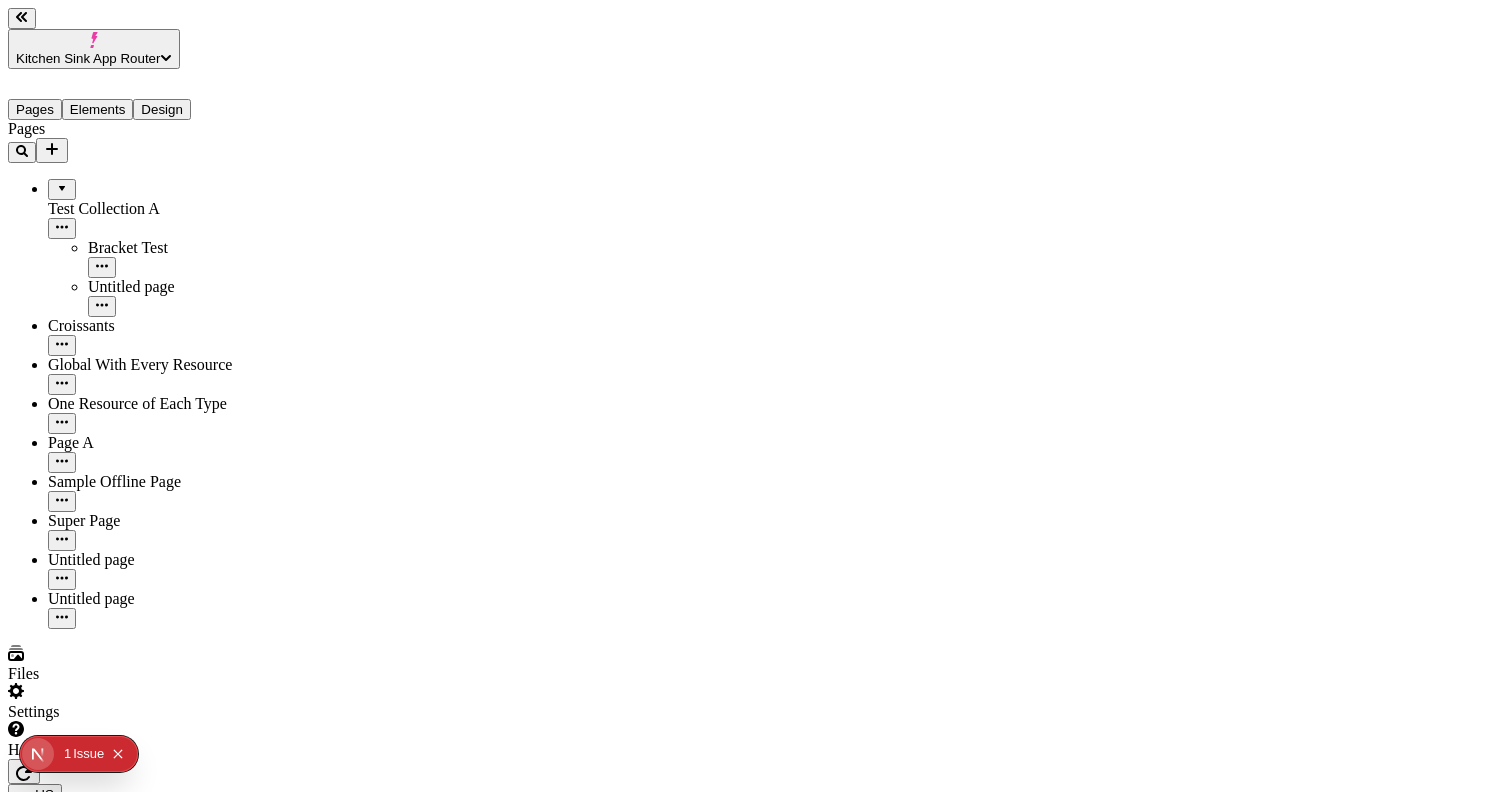 click on "Edit component" at bounding box center (62, 2090) 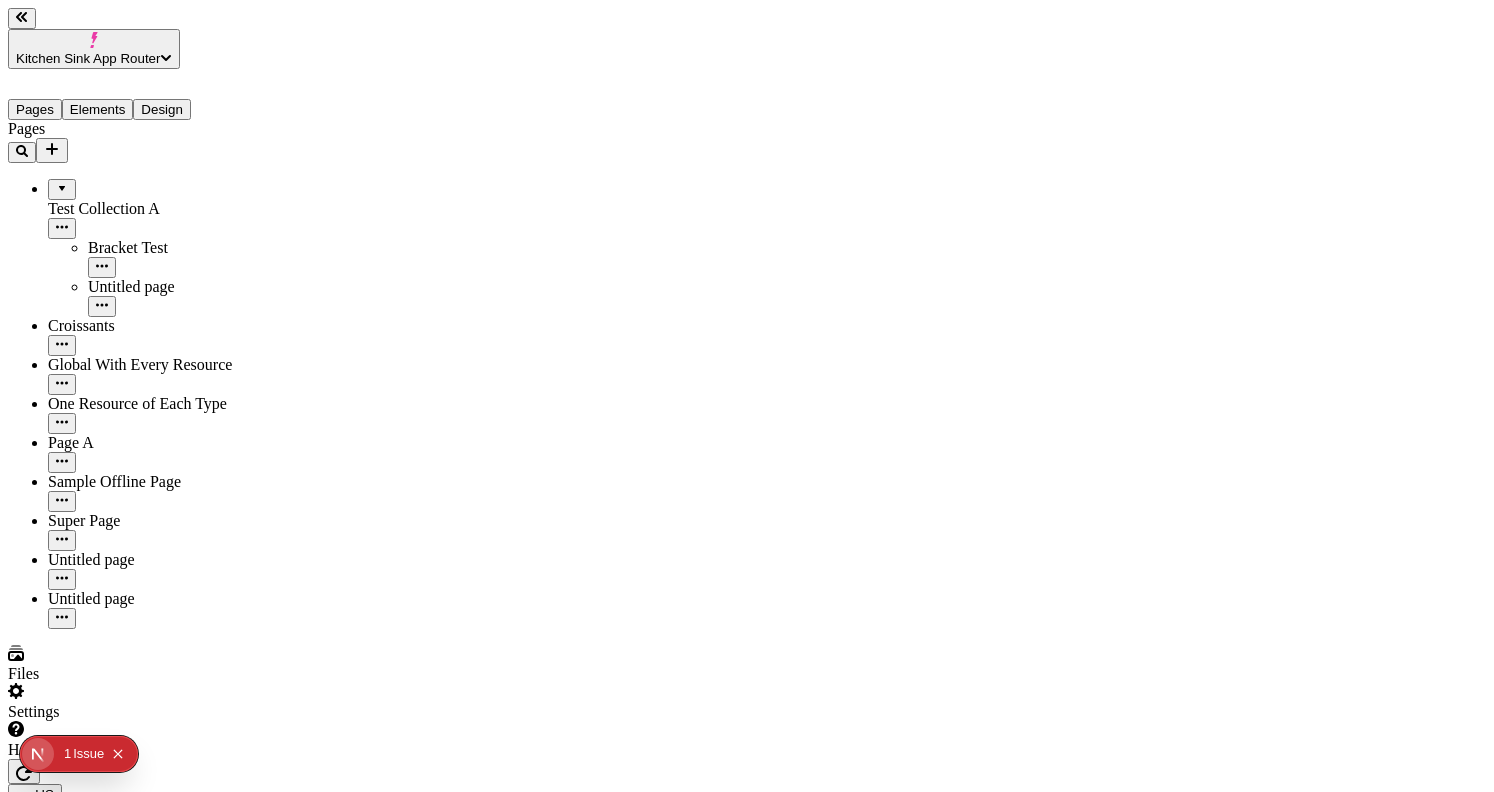 click on "Cancel" 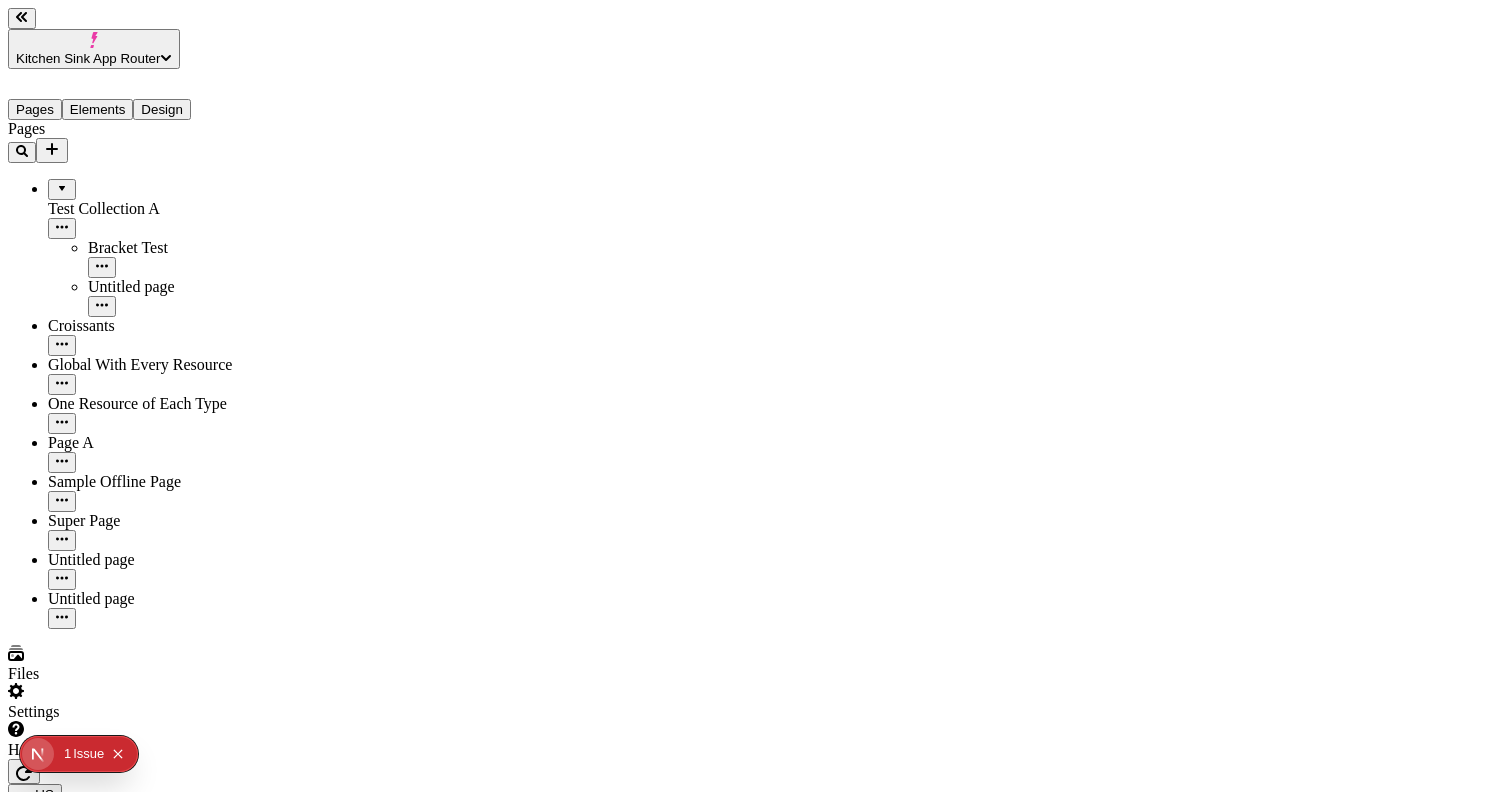 click on "One Resource of Each Type" at bounding box center (148, 414) 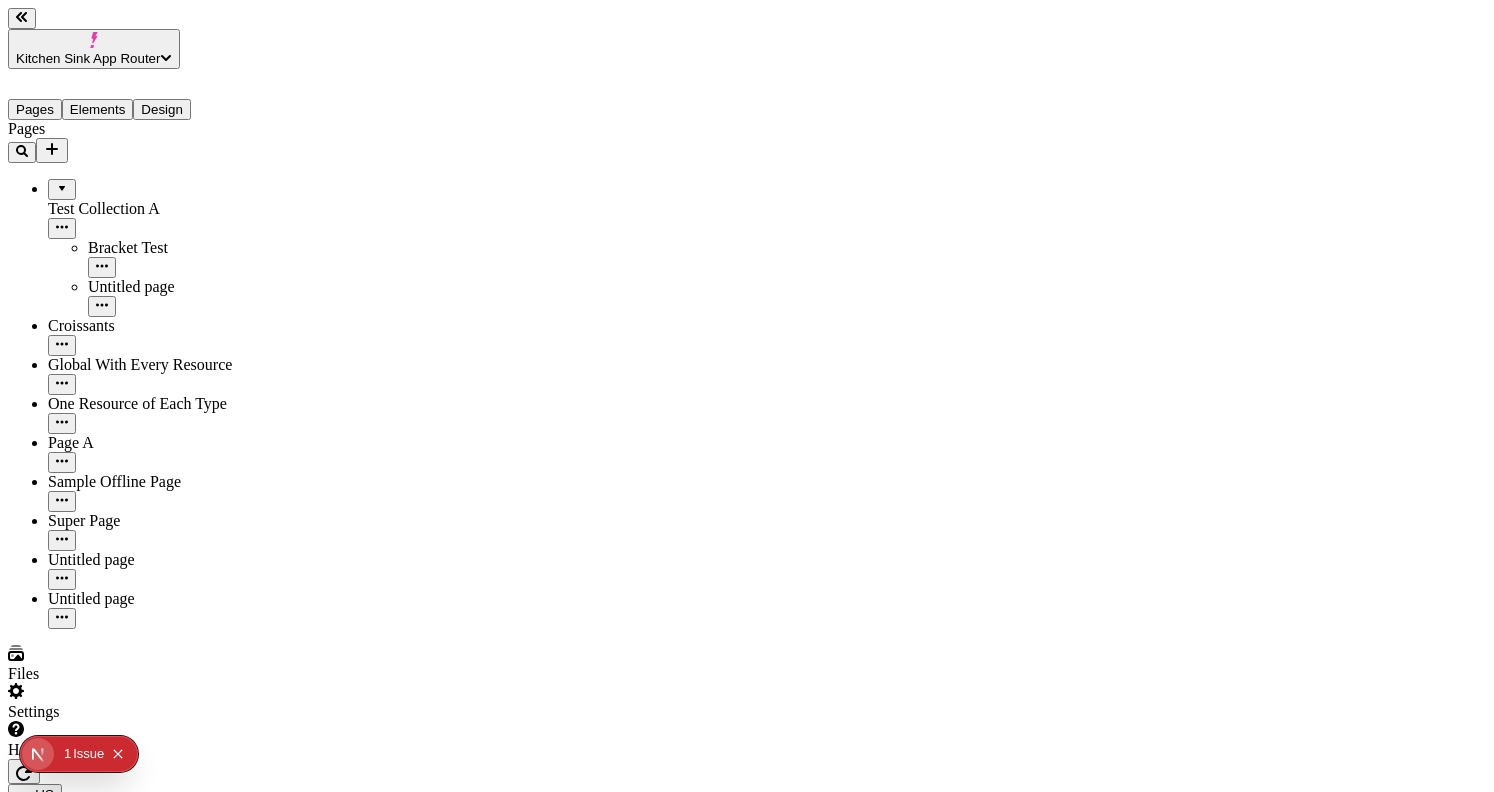 scroll, scrollTop: 0, scrollLeft: 0, axis: both 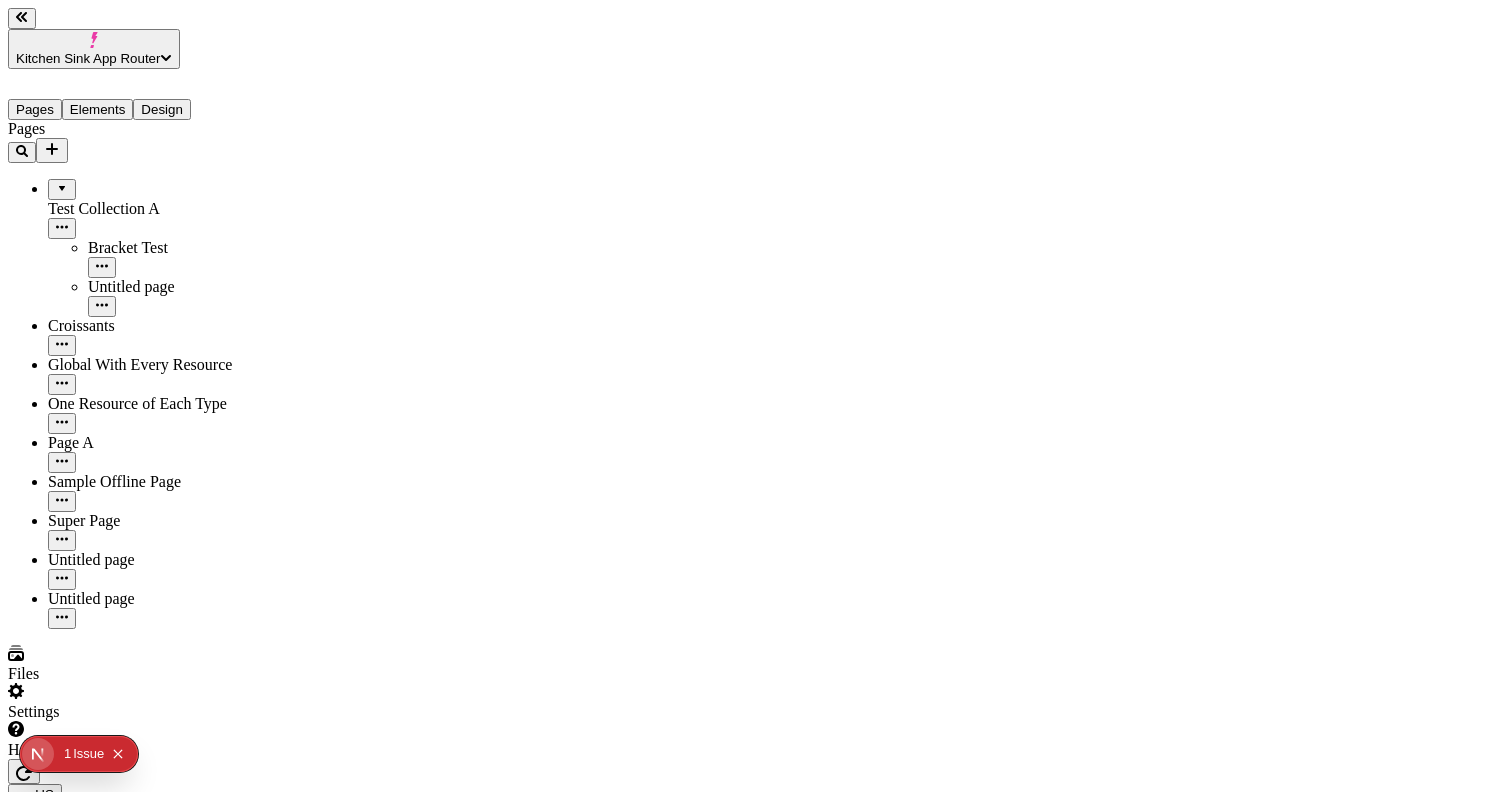 click on "Kitchen Sink App Router Pages Elements Design Pages Test Collection A Bracket Test Untitled page Croissants Global With Every Resource One Resource of Each Type Page A Sample Offline Page Super Page Untitled page Untitled page Files Settings Help en-US [URL] / page-3 Desktop Preview Publish J Metadata Online Path /page-3 Title Description Social Image Choose an image Choose Exclude from search engines Canonical URL Sitemap priority 0.75 Sitemap frequency Hourly Snippets Text # Resource-Container" at bounding box center (747, 1724) 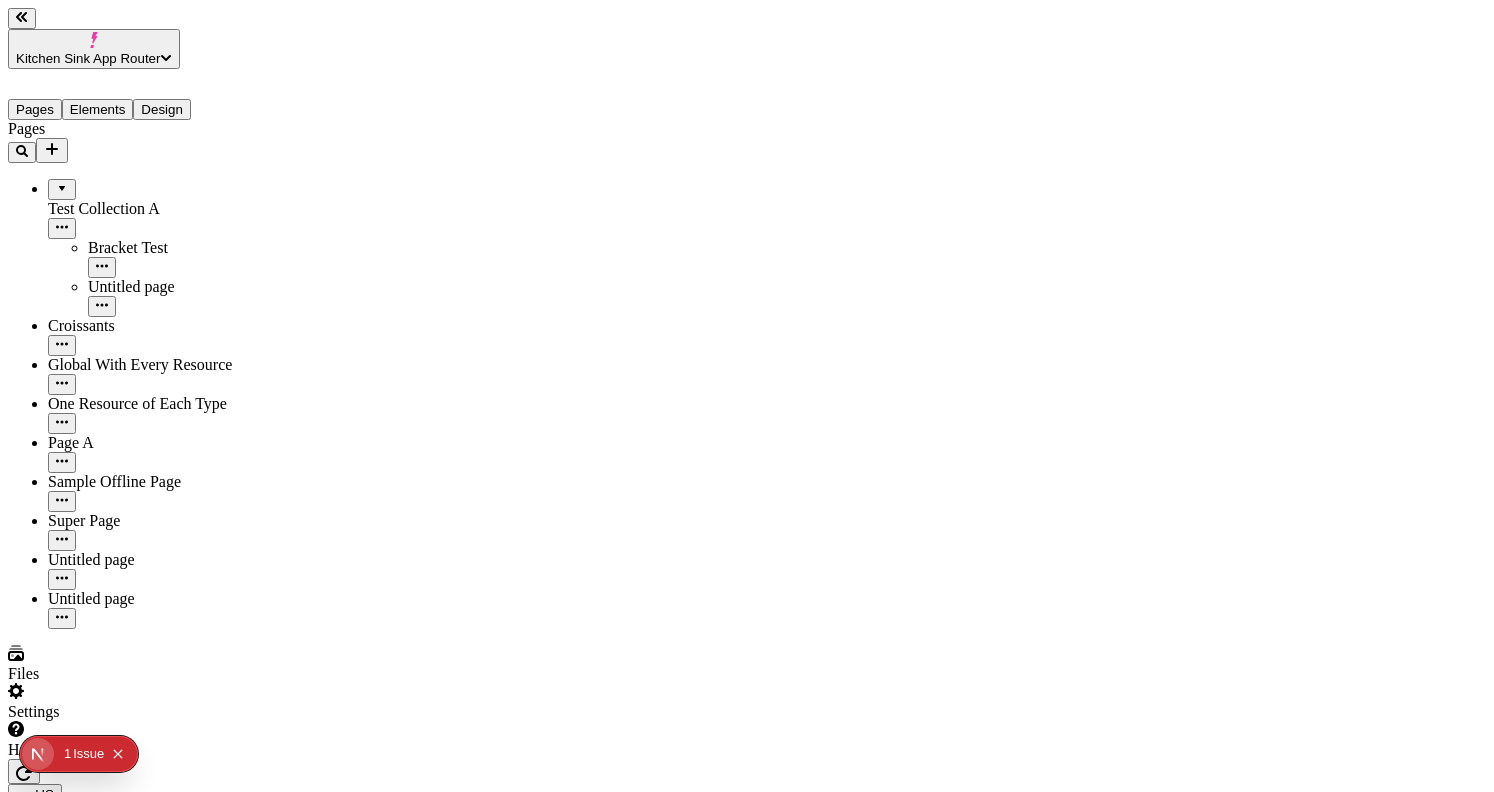 click 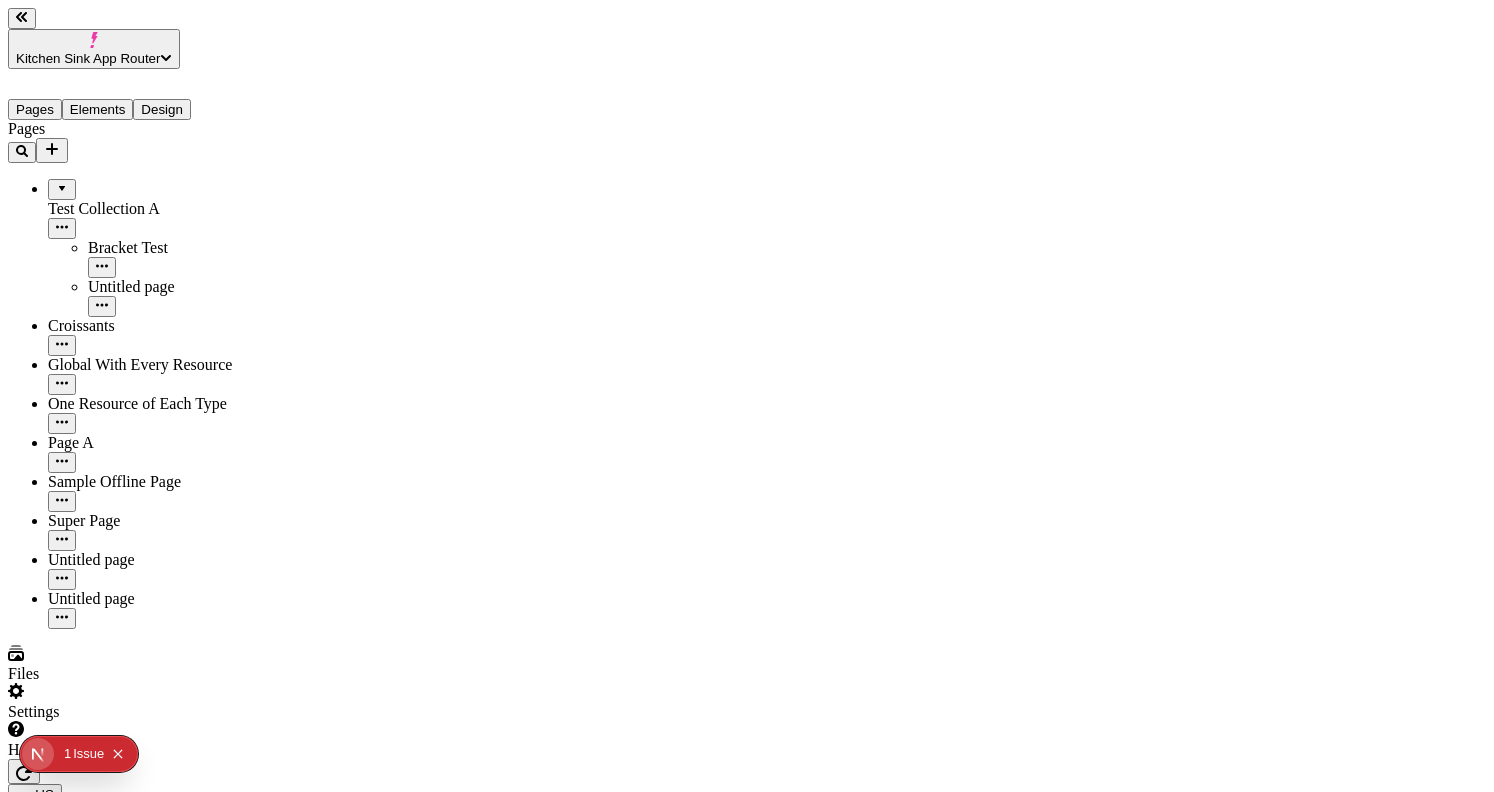 type on "remove" 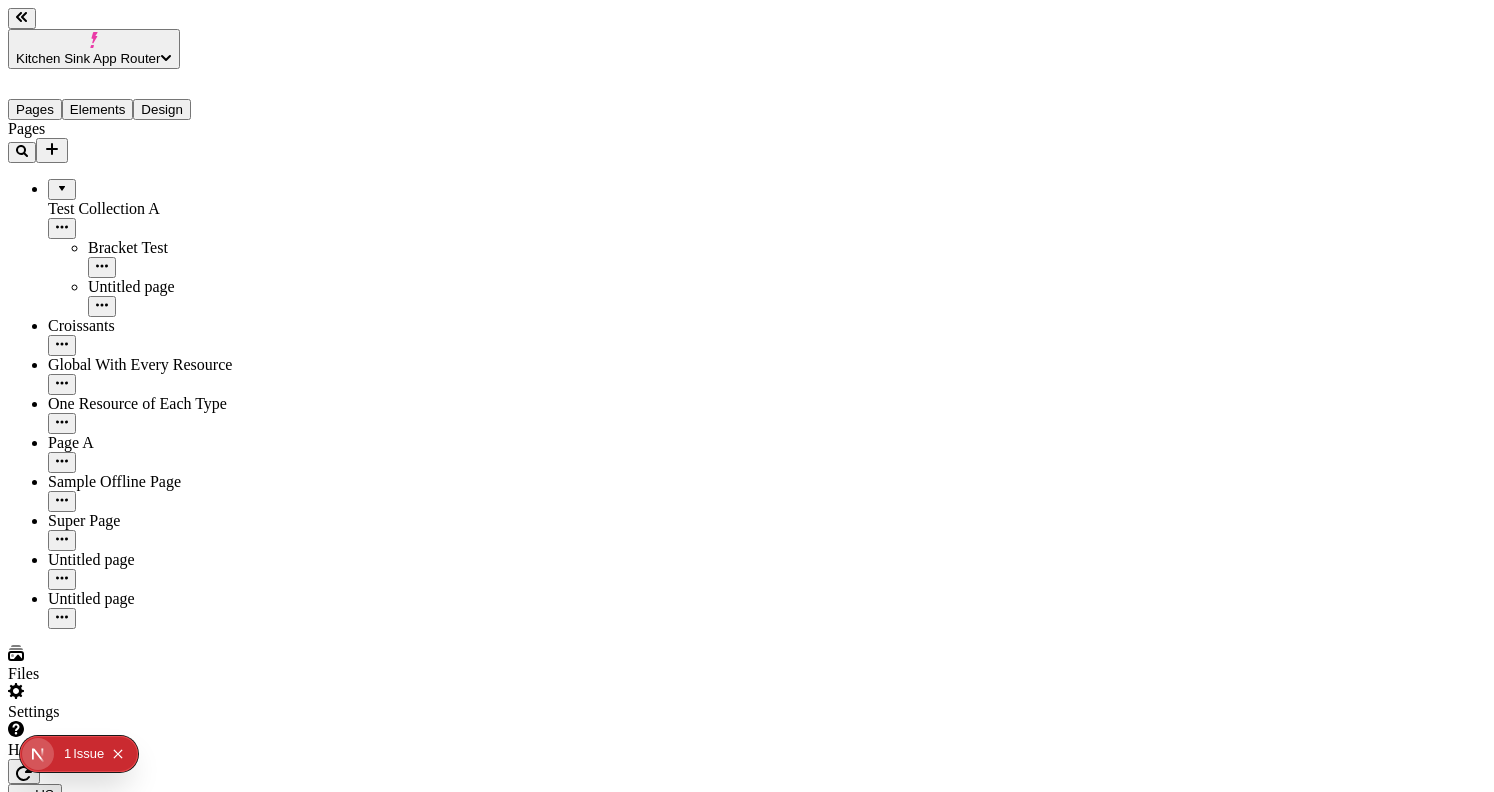 click 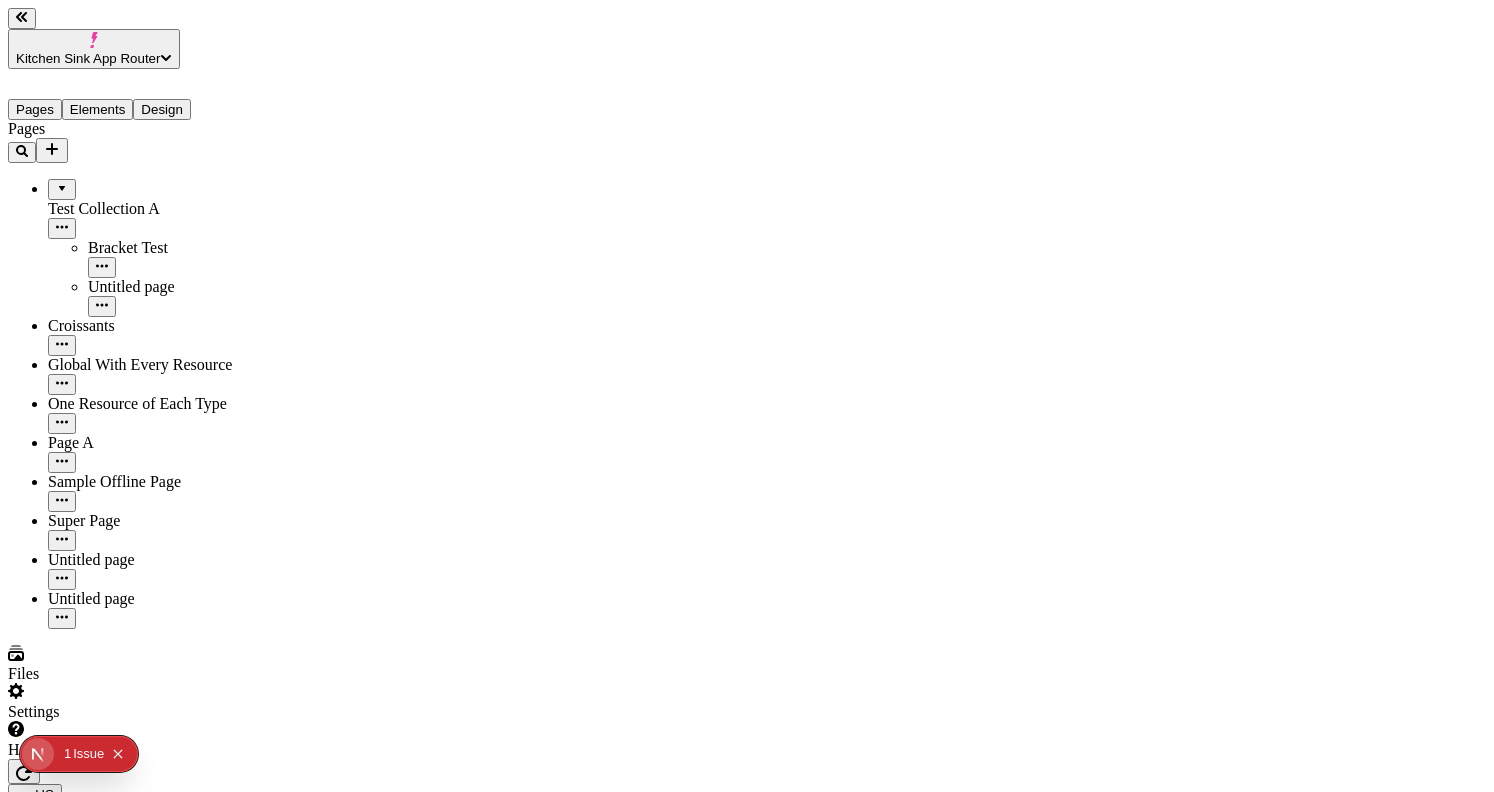 click on "# Resource-Container" 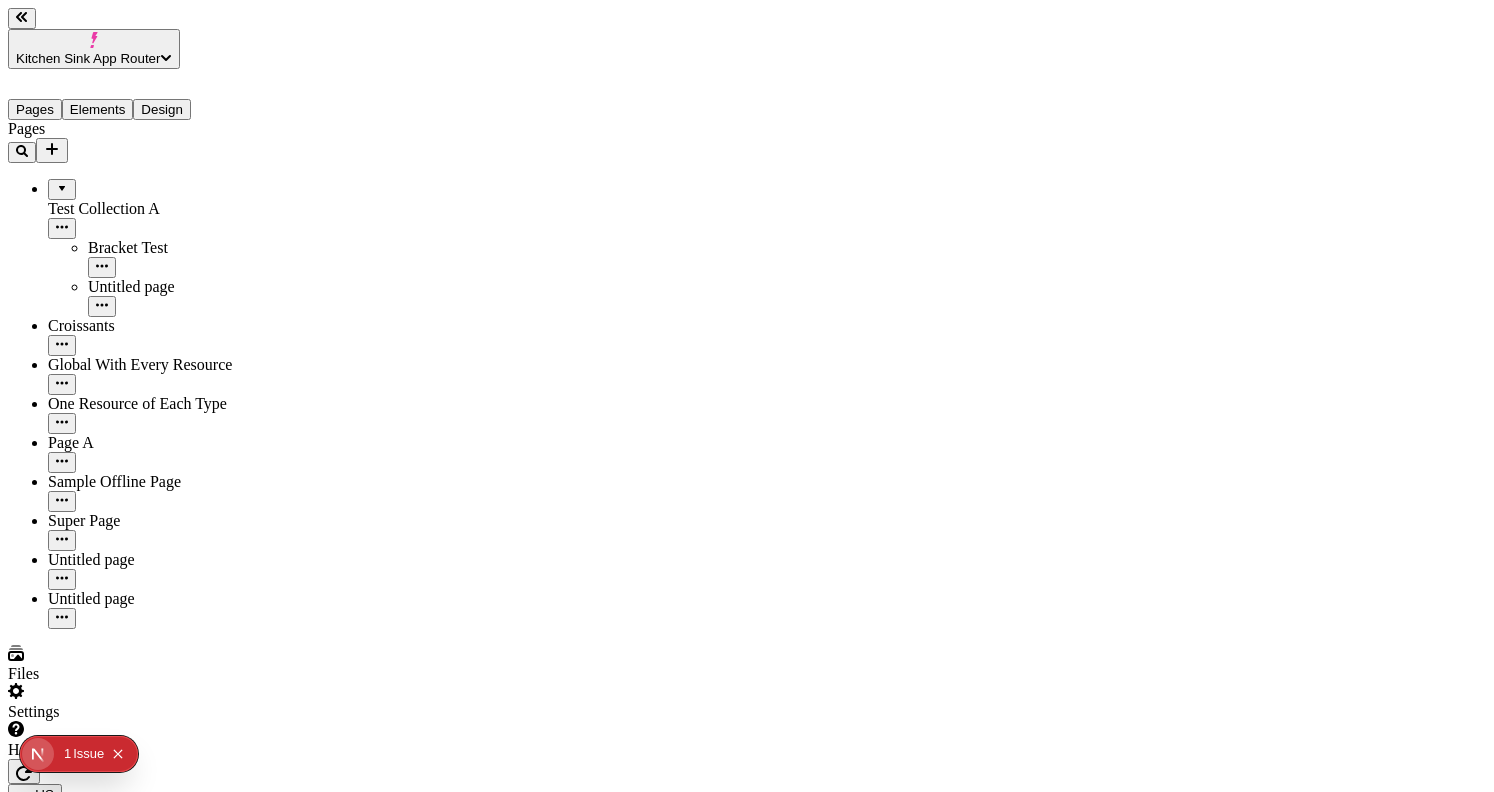 click on "Kitchen Sink App Router Pages Elements Design Pages Test Collection A Bracket Test Untitled page Croissants Global With Every Resource One Resource of Each Type Page A Sample Offline Page Super Page Untitled page Untitled page Files Settings Help en-US [URL] / page-3 Desktop Preview Publish J 255 Text Content remove Block Paragraph Text style Select text style Select a font Regular #000000 / 100% 18 1.5 Alignment Inline On Click Open page Open in a new tab Width 700 Margin 75 20" at bounding box center [747, 1910] 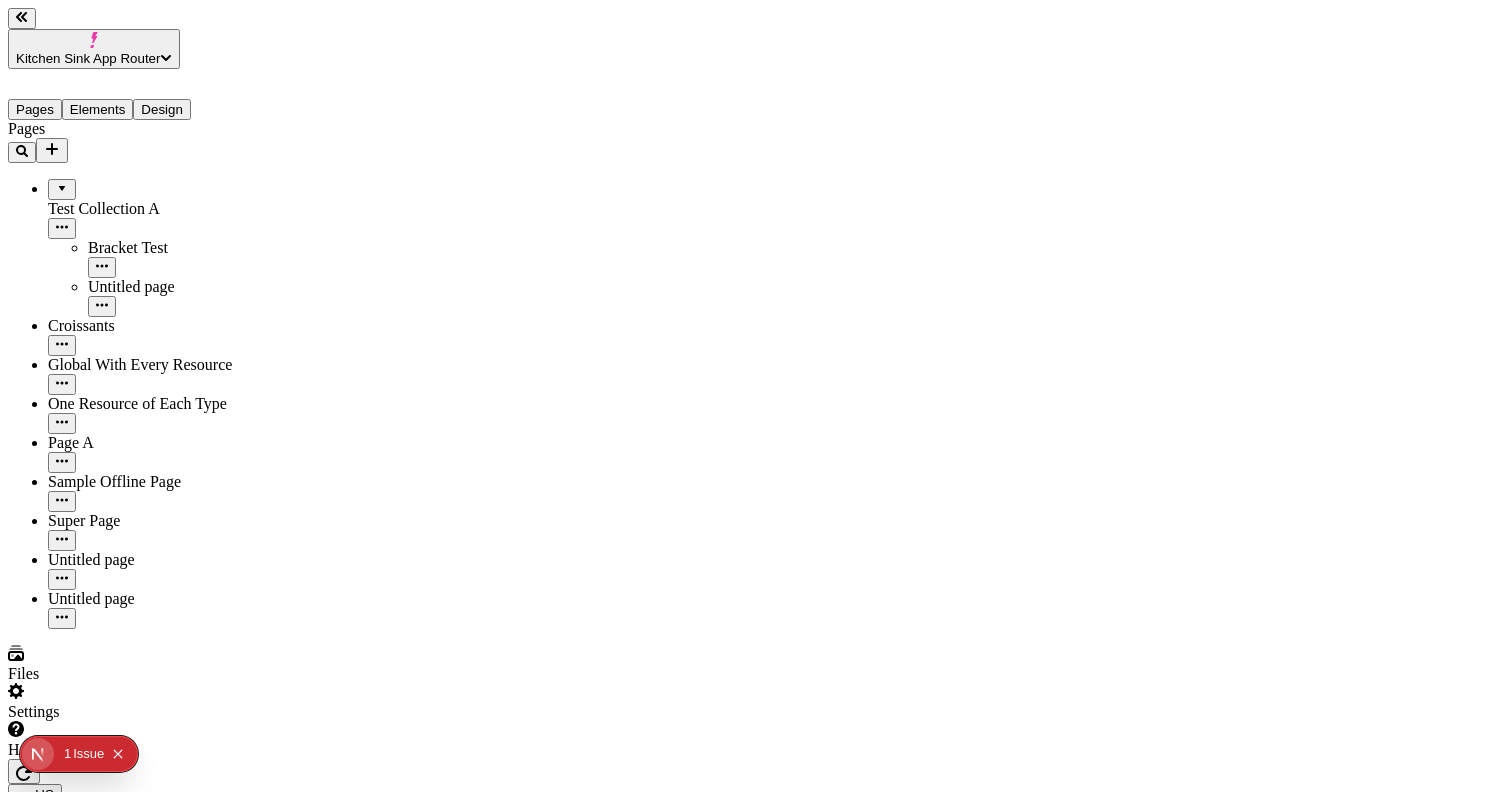 click 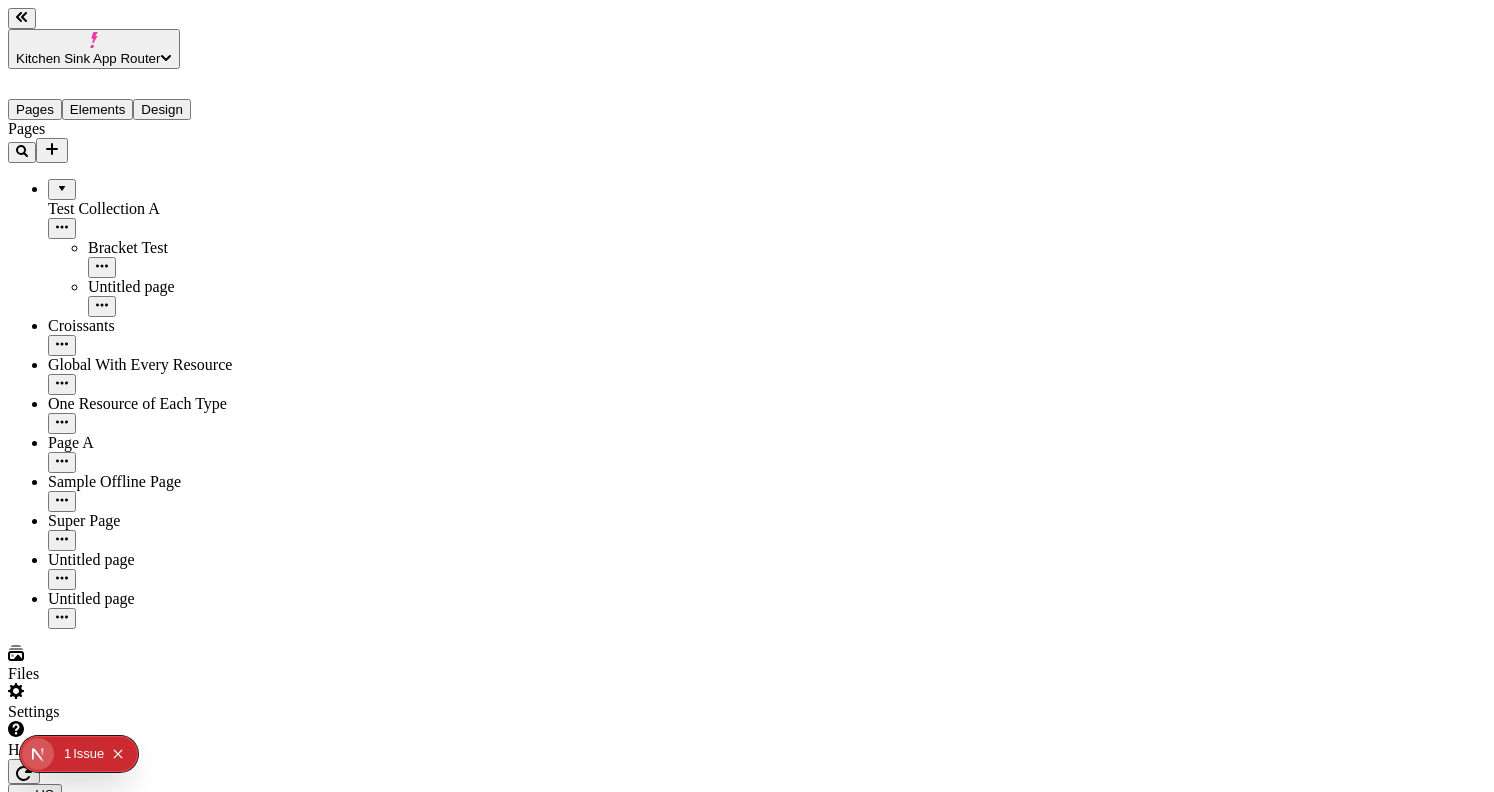 click 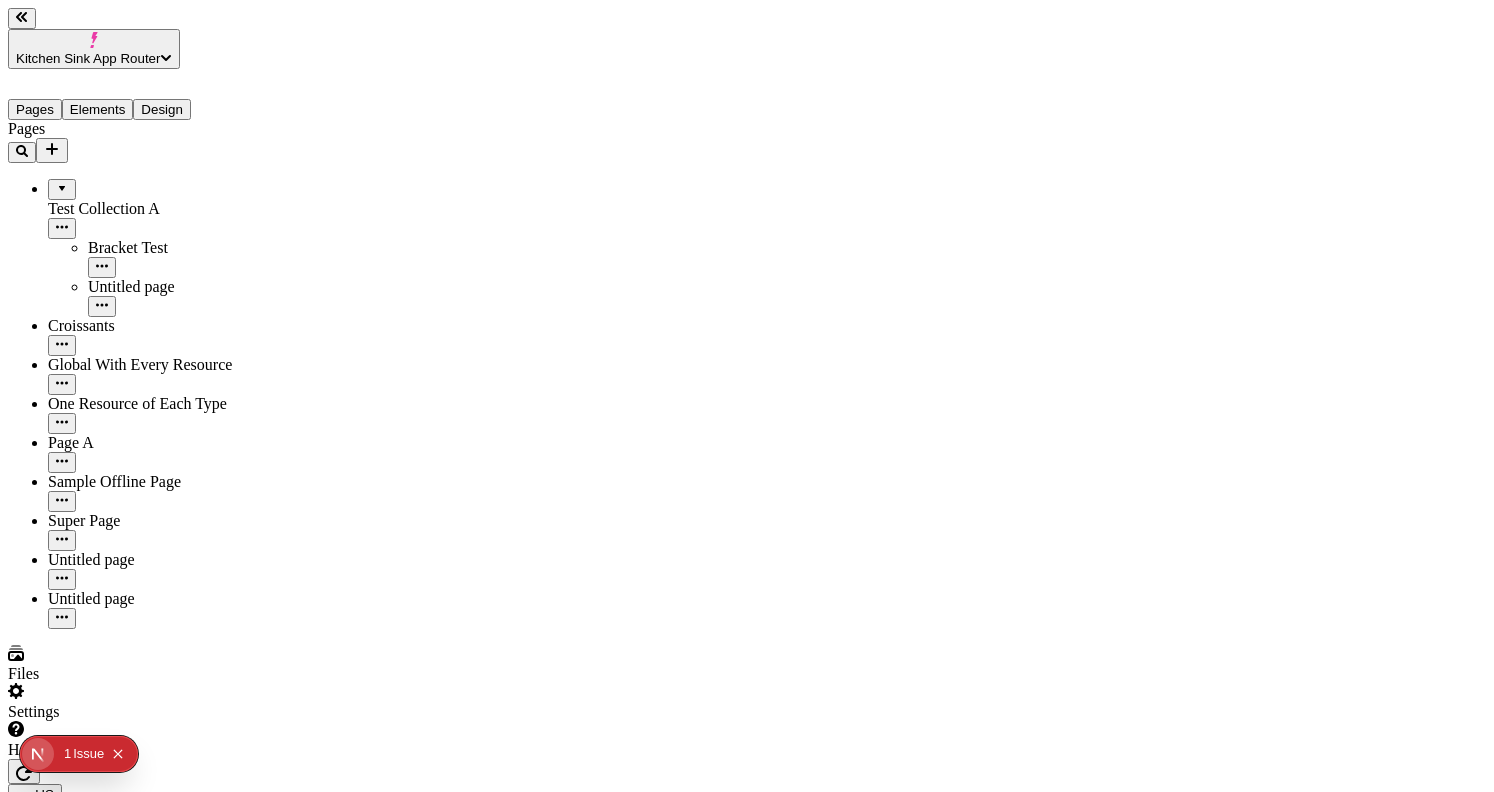 type 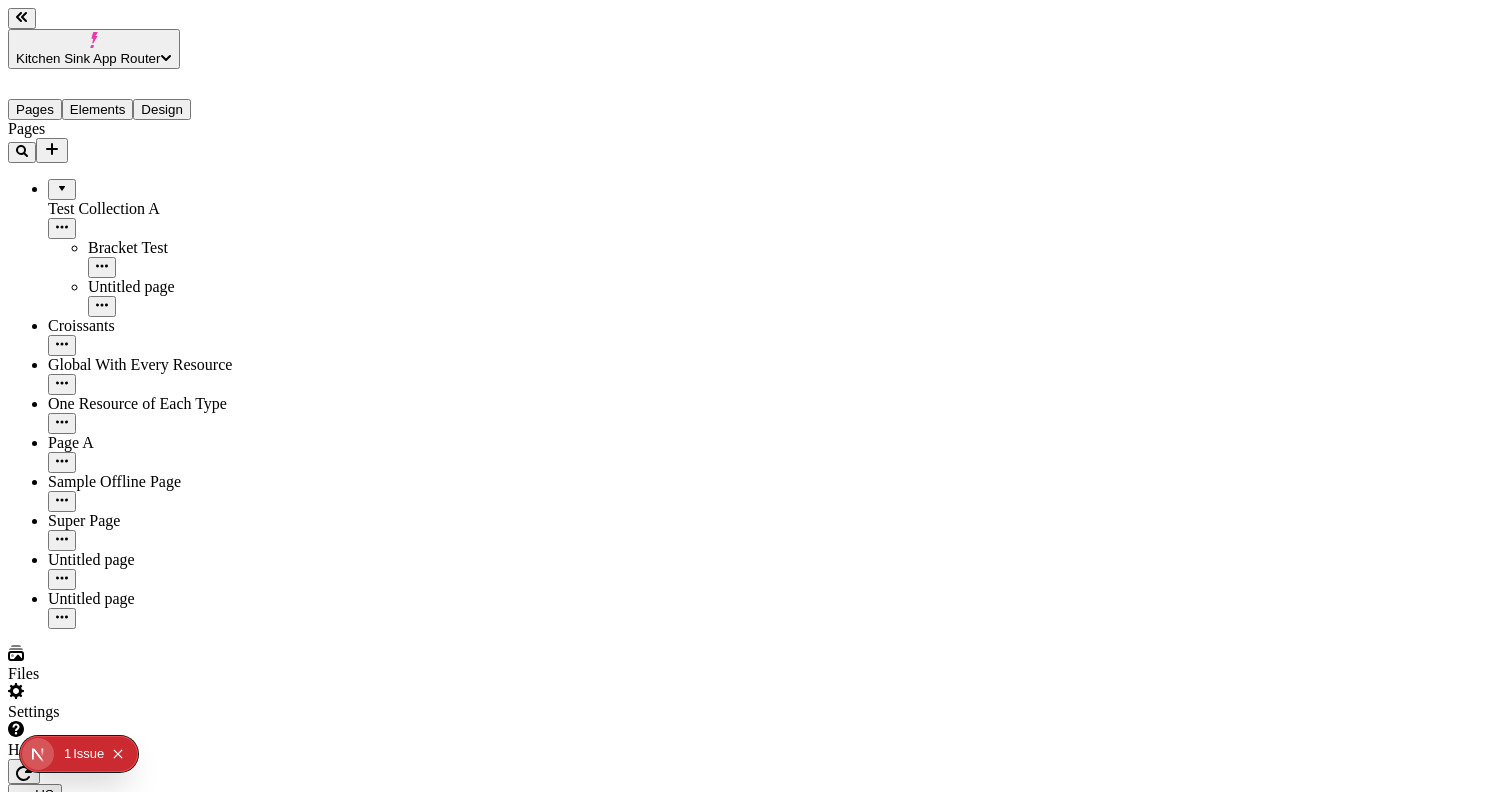 click on "Paragraph" at bounding box center (47, 2996) 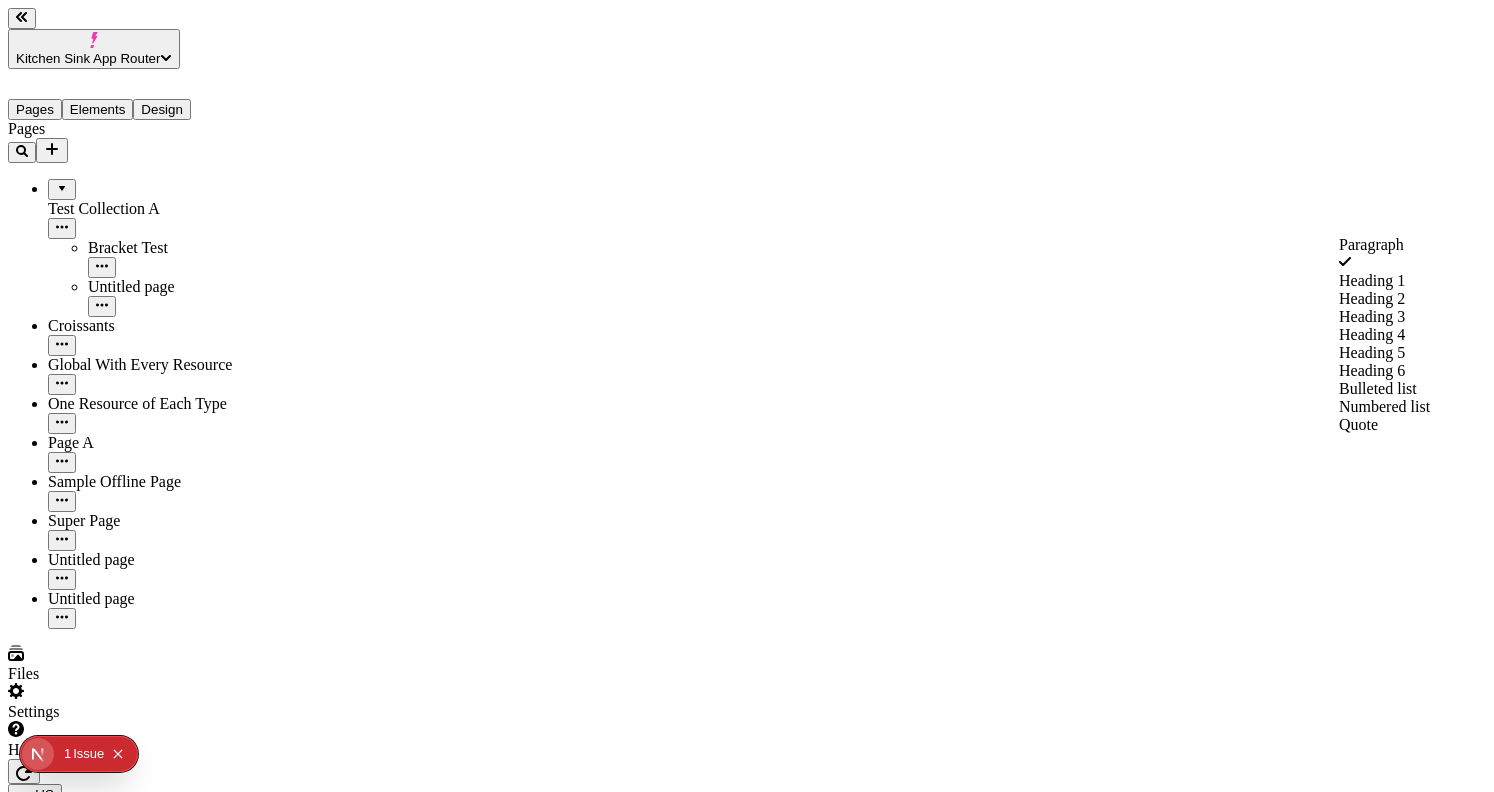 click on "Heading 1" at bounding box center [1410, 281] 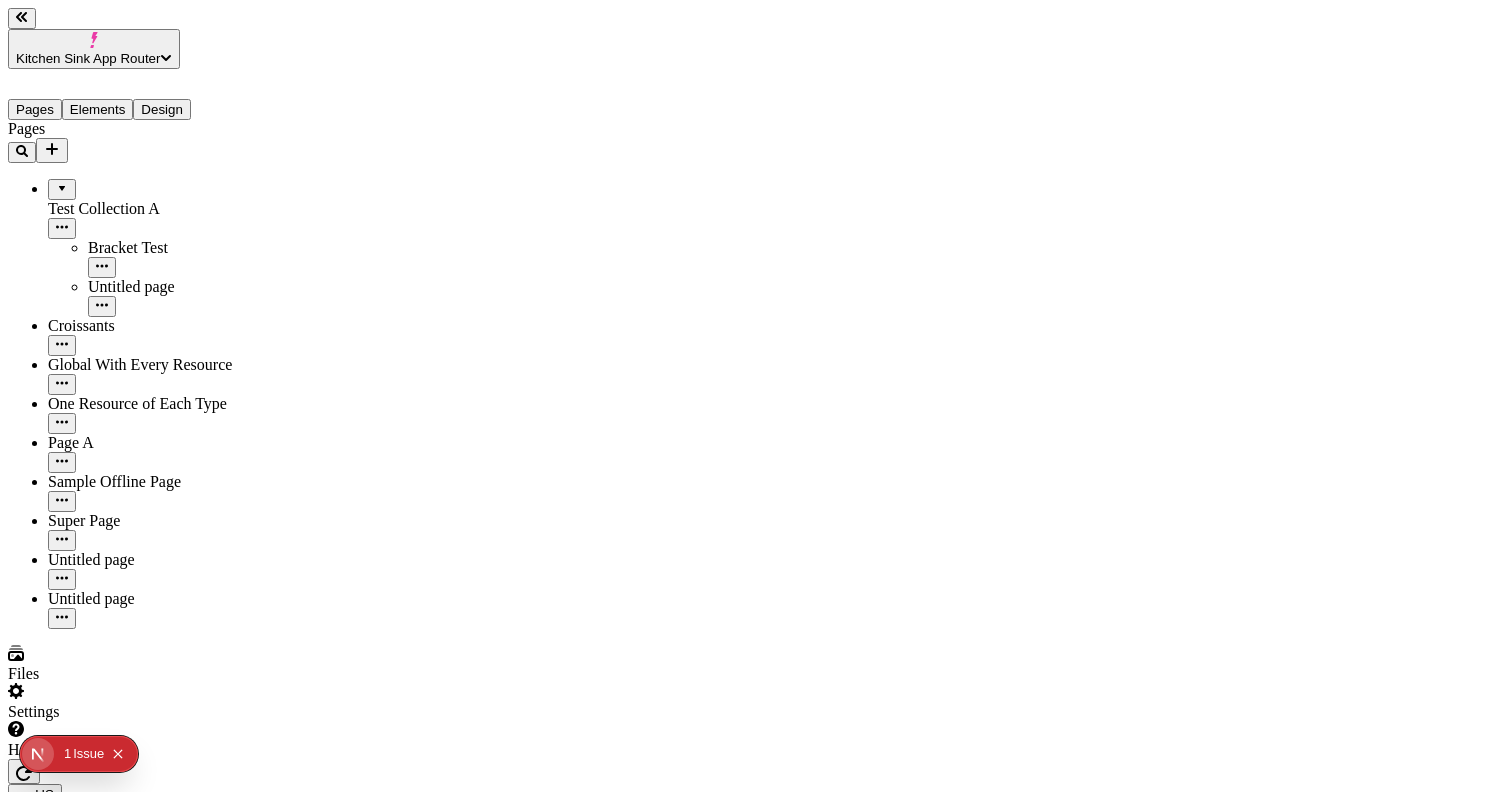 click on "Kitchen Sink App Router Pages Elements Design Pages Test Collection A Bracket Test Untitled page Croissants Global With Every Resource One Resource of Each Type Page A Sample Offline Page Super Page Untitled page Untitled page Files Settings Help en-US [URL] / page-3 Desktop Preview Publish J Page # Resource-Container Box Global Nesting A Text Content remove Block Heading 1 Text style Select text style Select a font Regular #000000 / 100% 21 1.5 Alignment Inline On Click Open page Open in a new tab Width 700 Margin 45 20" at bounding box center [747, 1915] 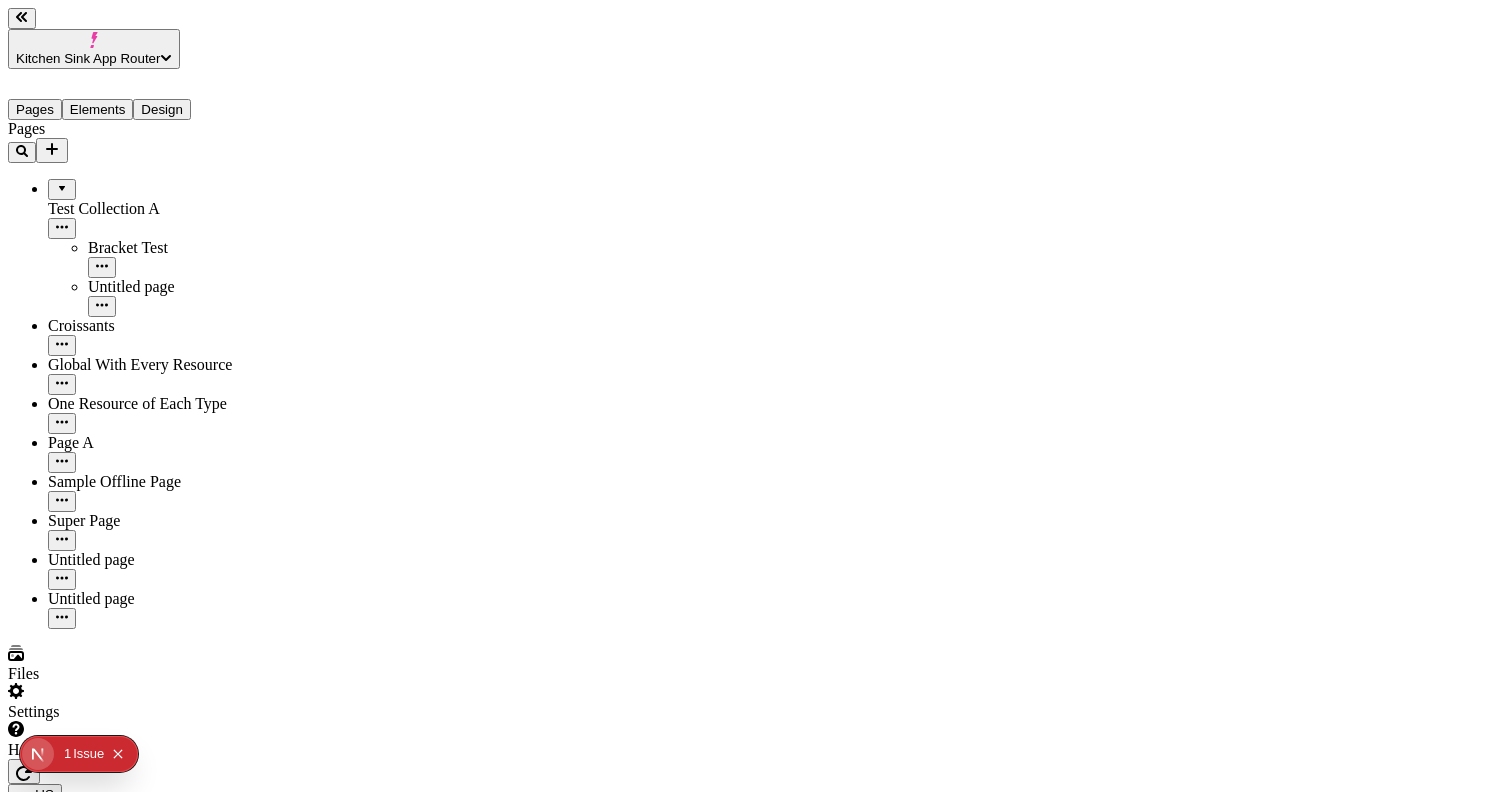 type on "24" 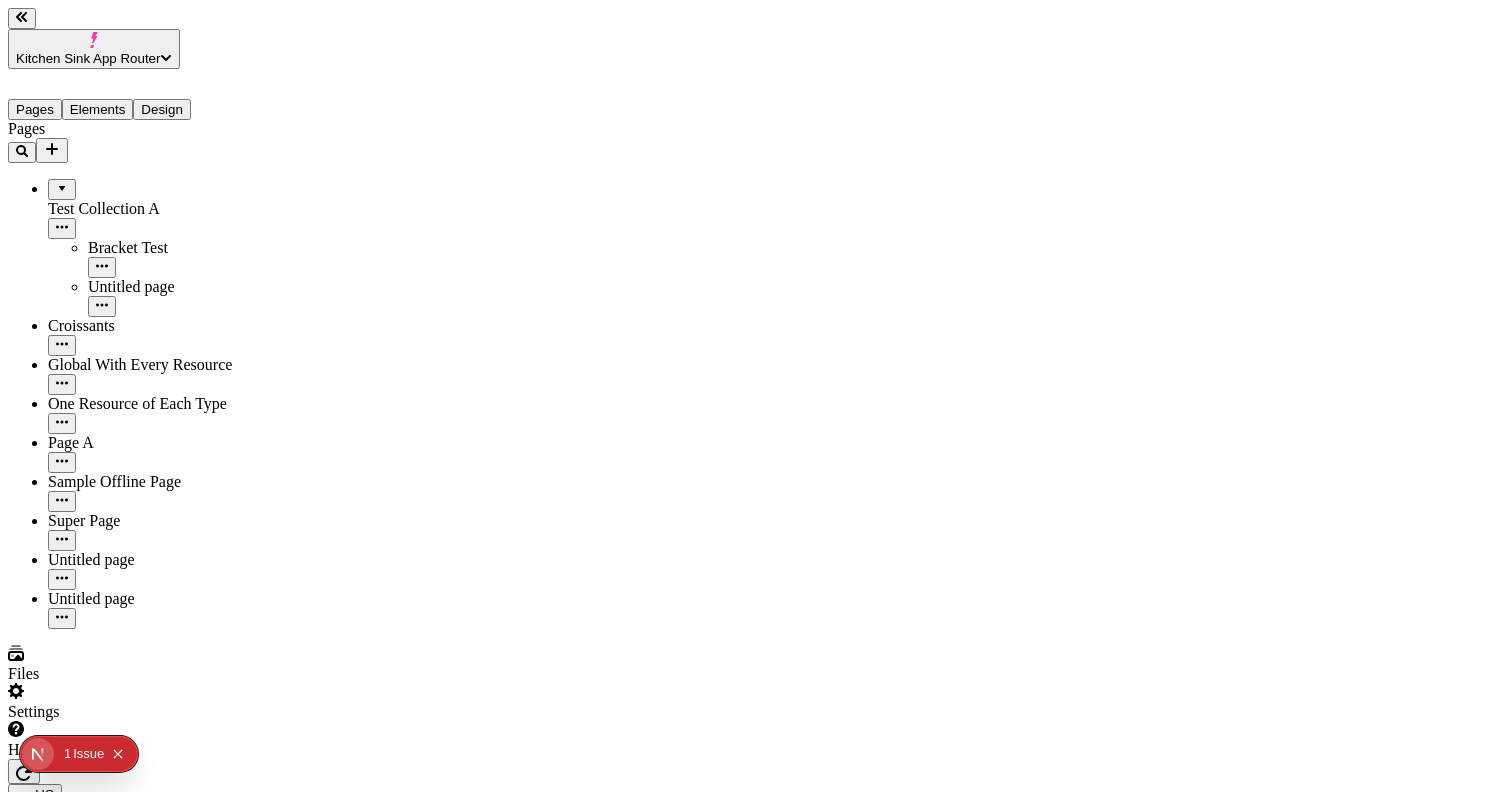 click 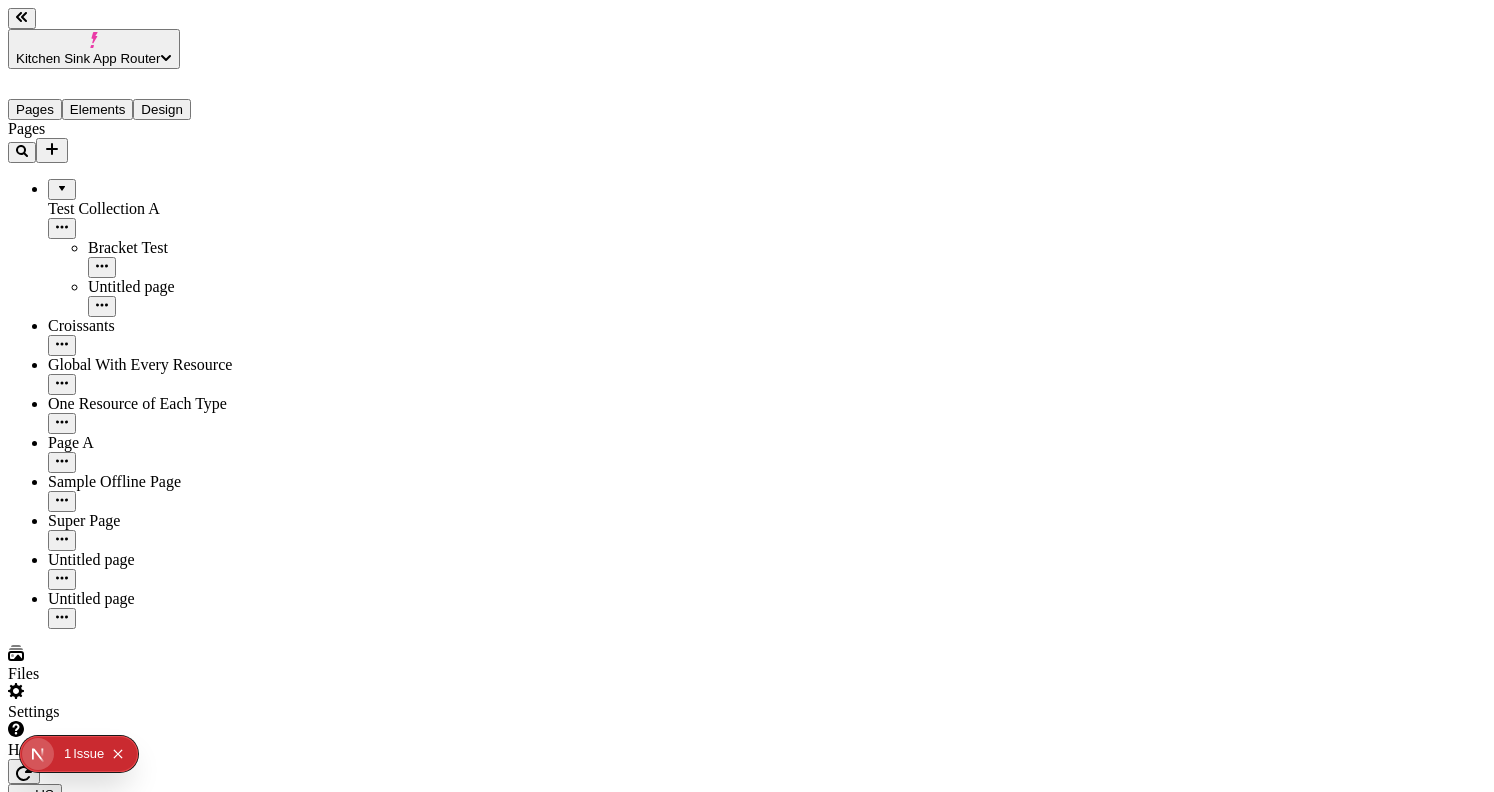 type on "Resource-Container" 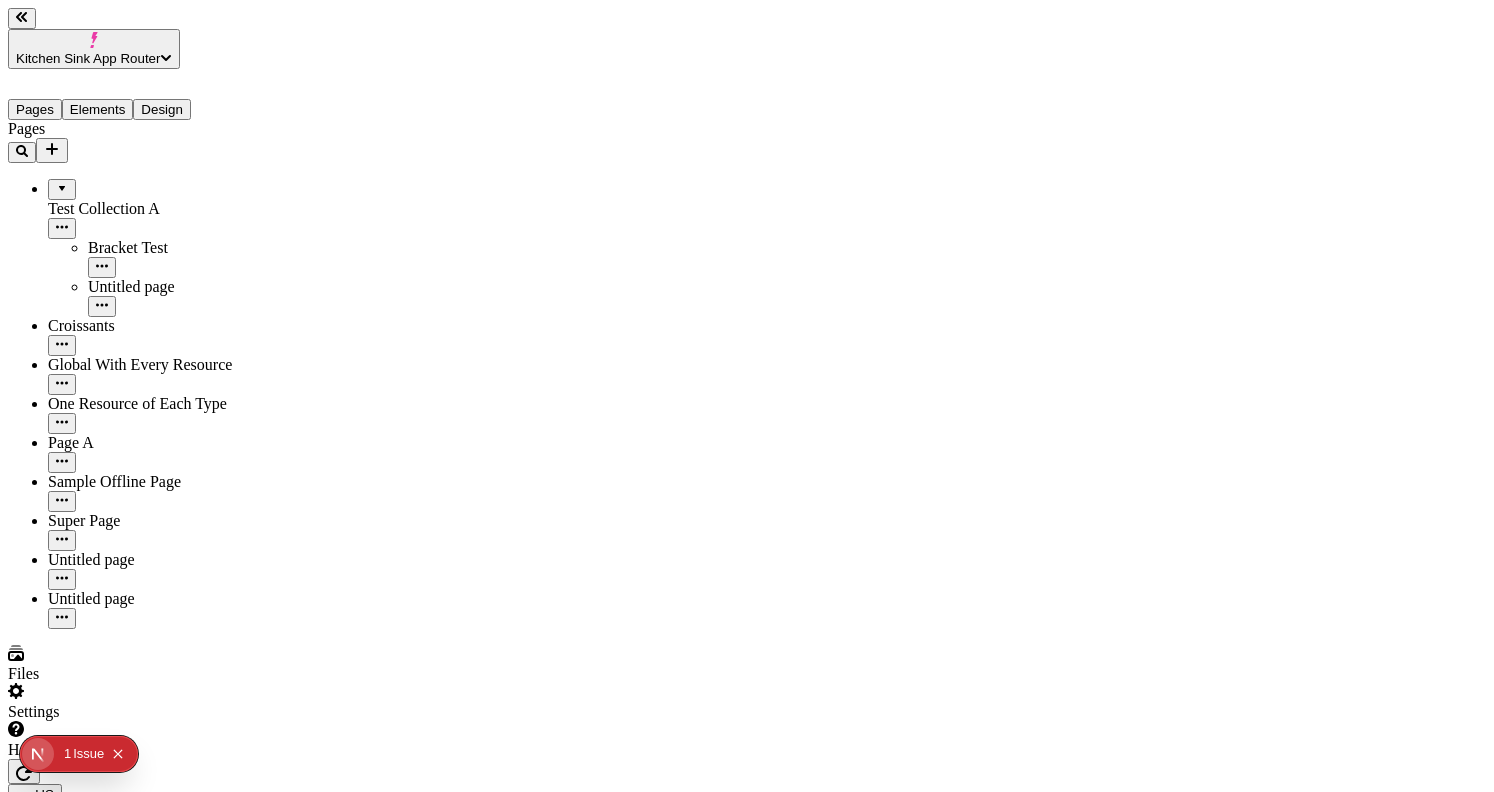click 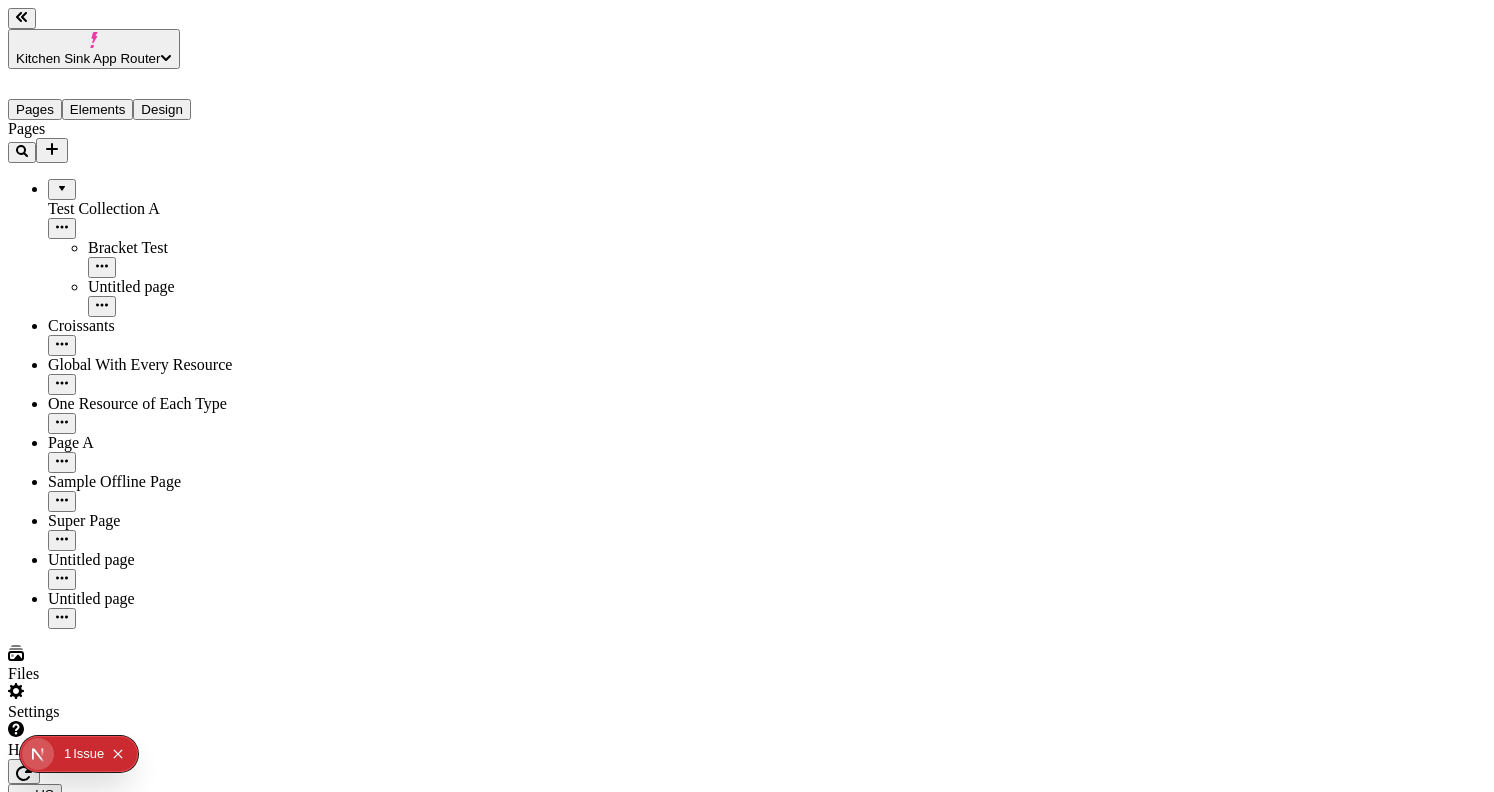 type 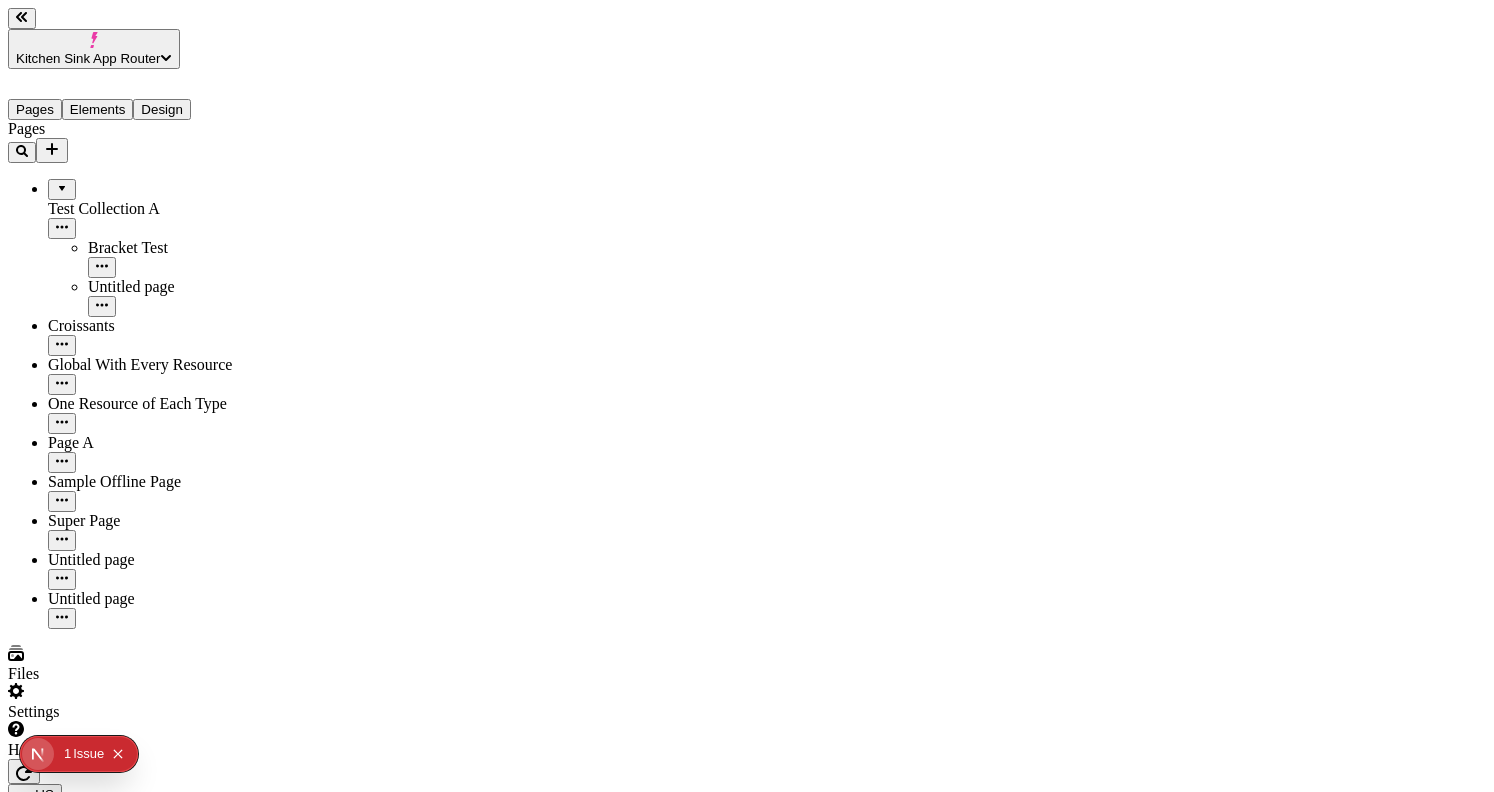 click at bounding box center (26, 1004) 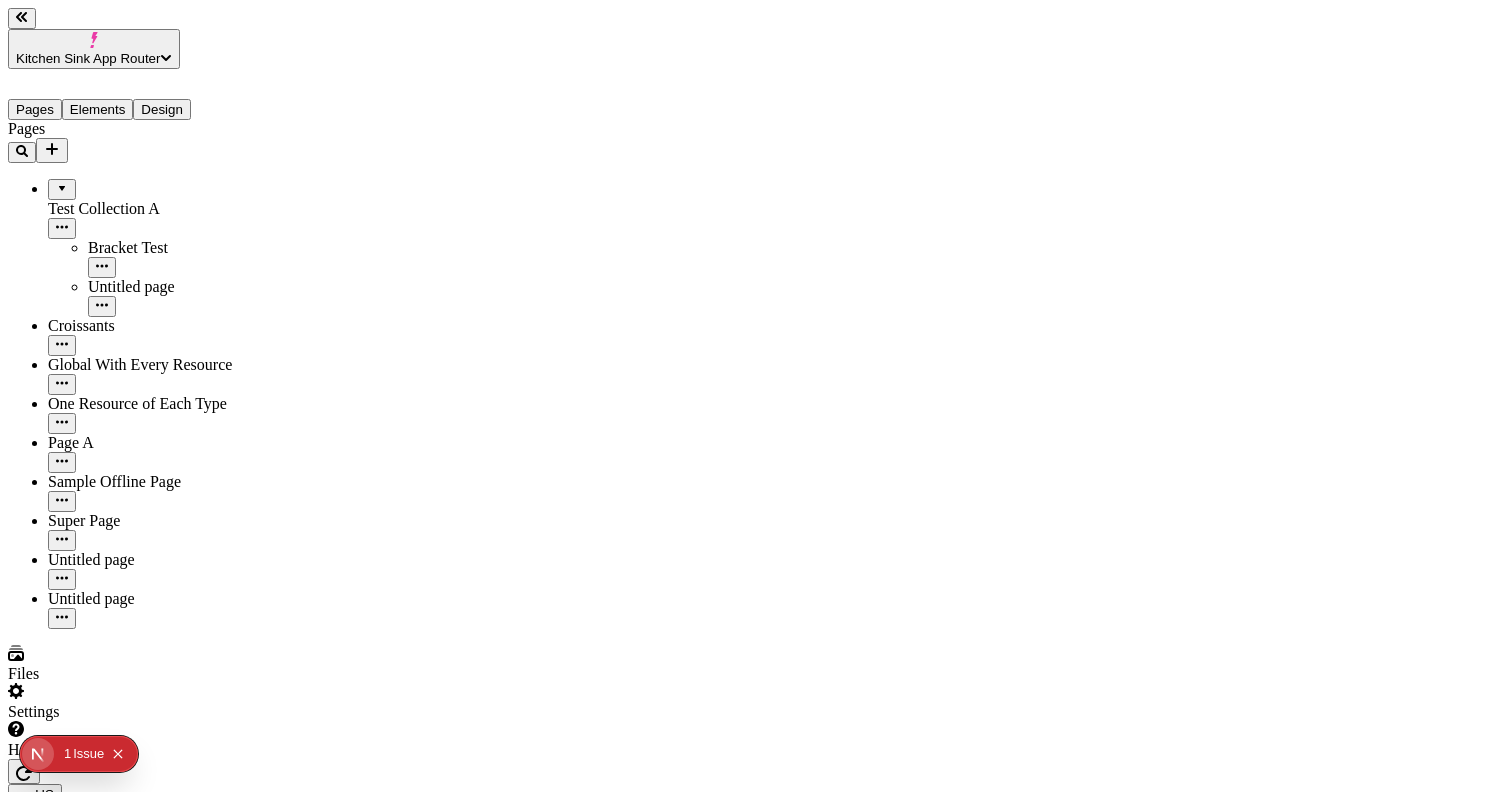 click 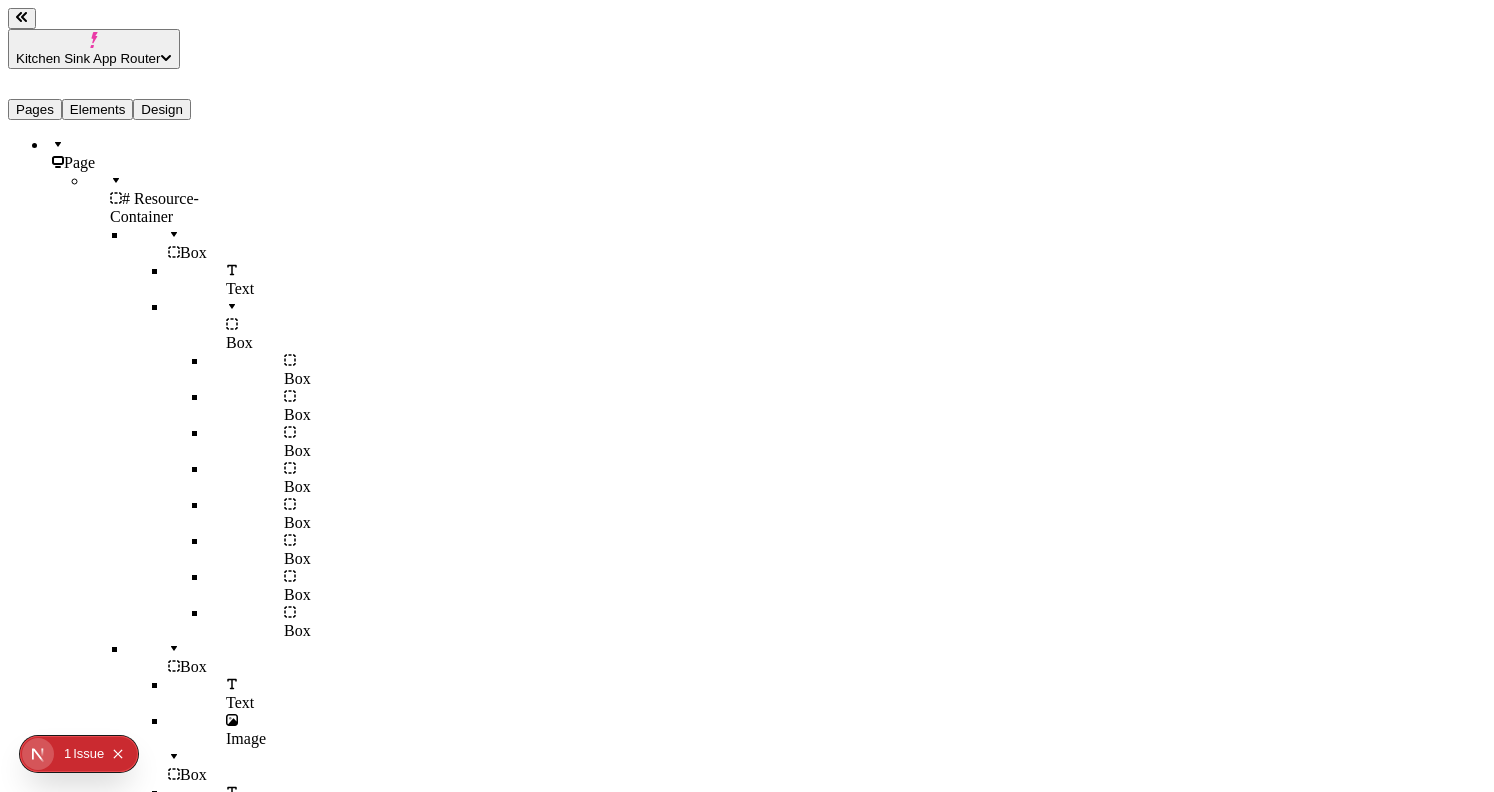 scroll, scrollTop: 0, scrollLeft: 0, axis: both 